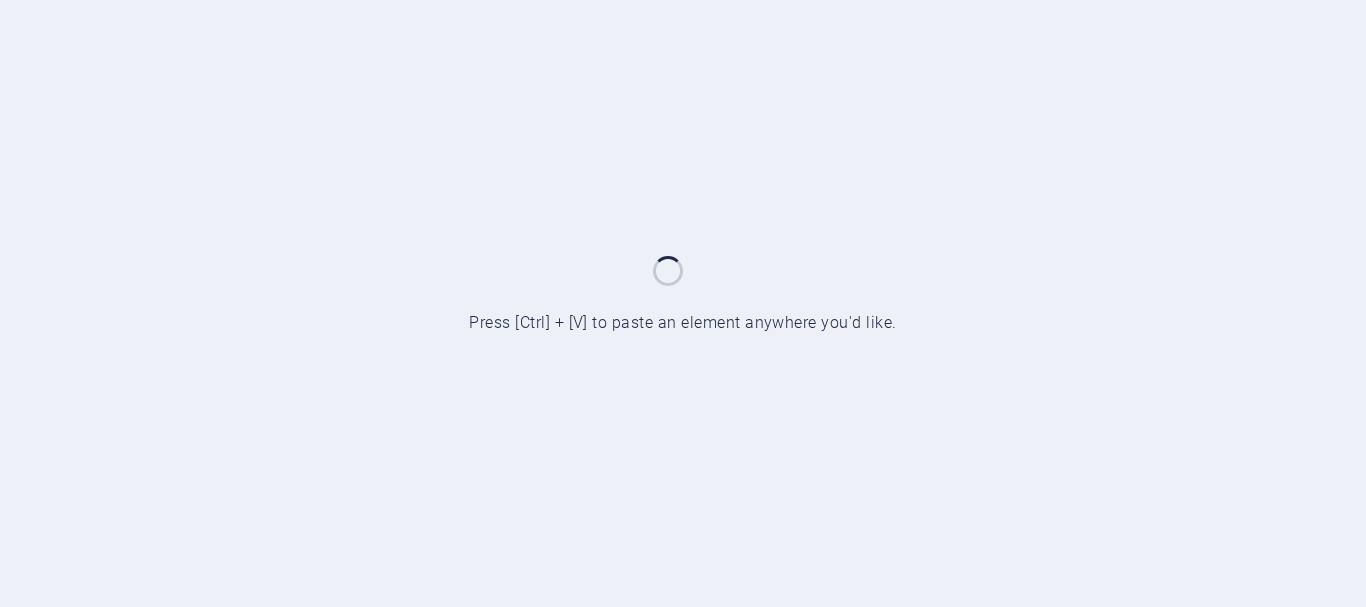 scroll, scrollTop: 0, scrollLeft: 0, axis: both 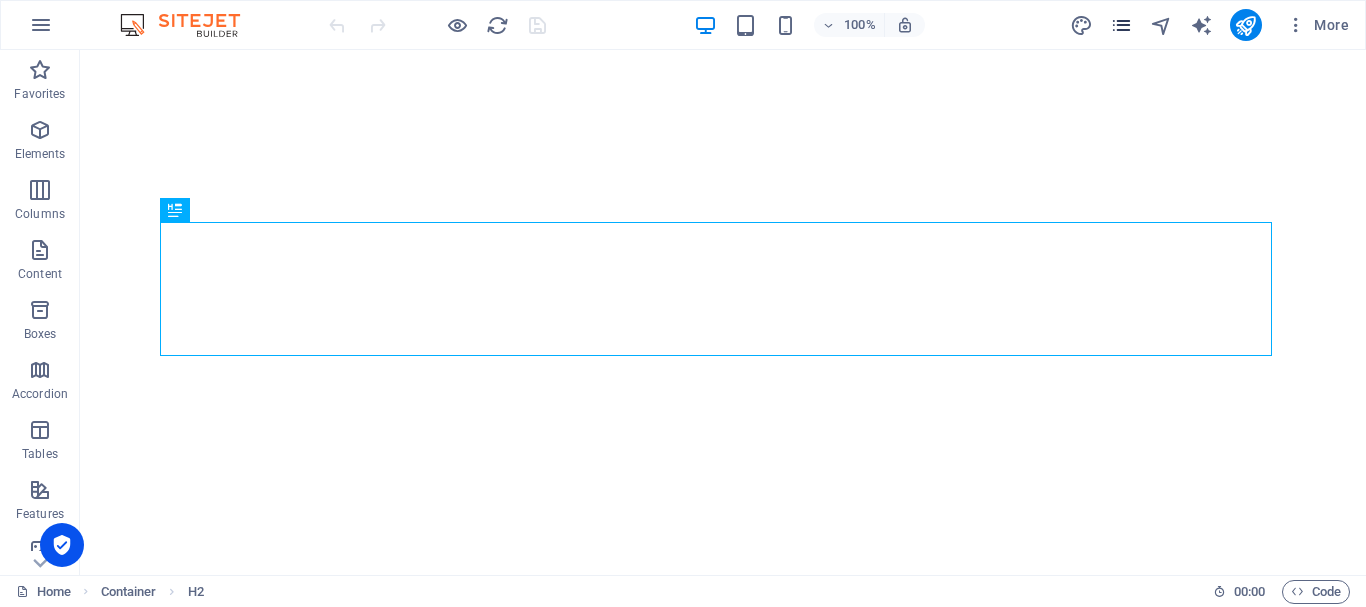 click at bounding box center (1121, 25) 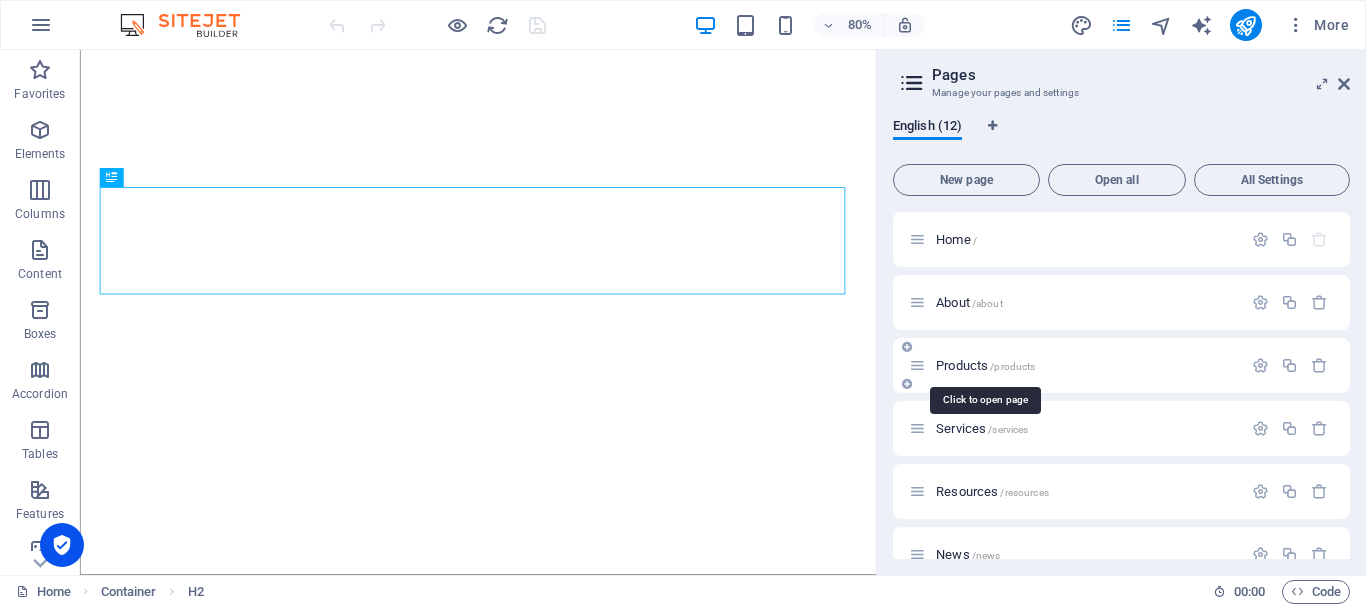 click on "/products" at bounding box center (1012, 366) 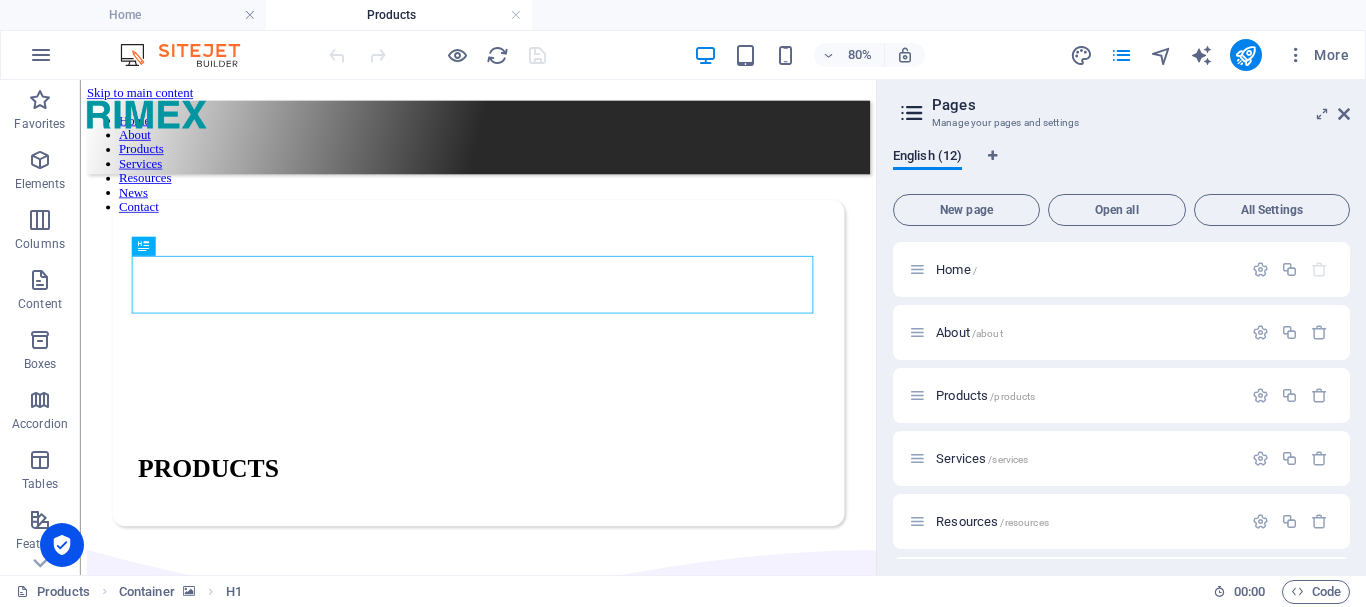 scroll, scrollTop: 0, scrollLeft: 0, axis: both 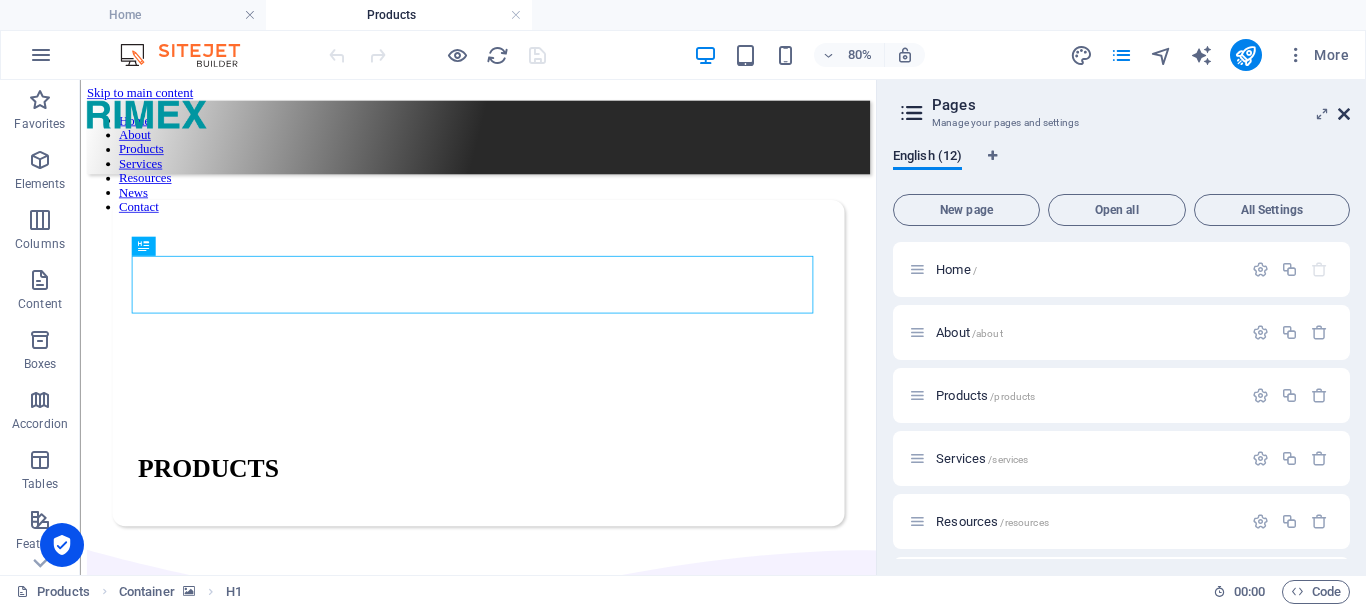 drag, startPoint x: 1348, startPoint y: 112, endPoint x: 903, endPoint y: 204, distance: 454.4106 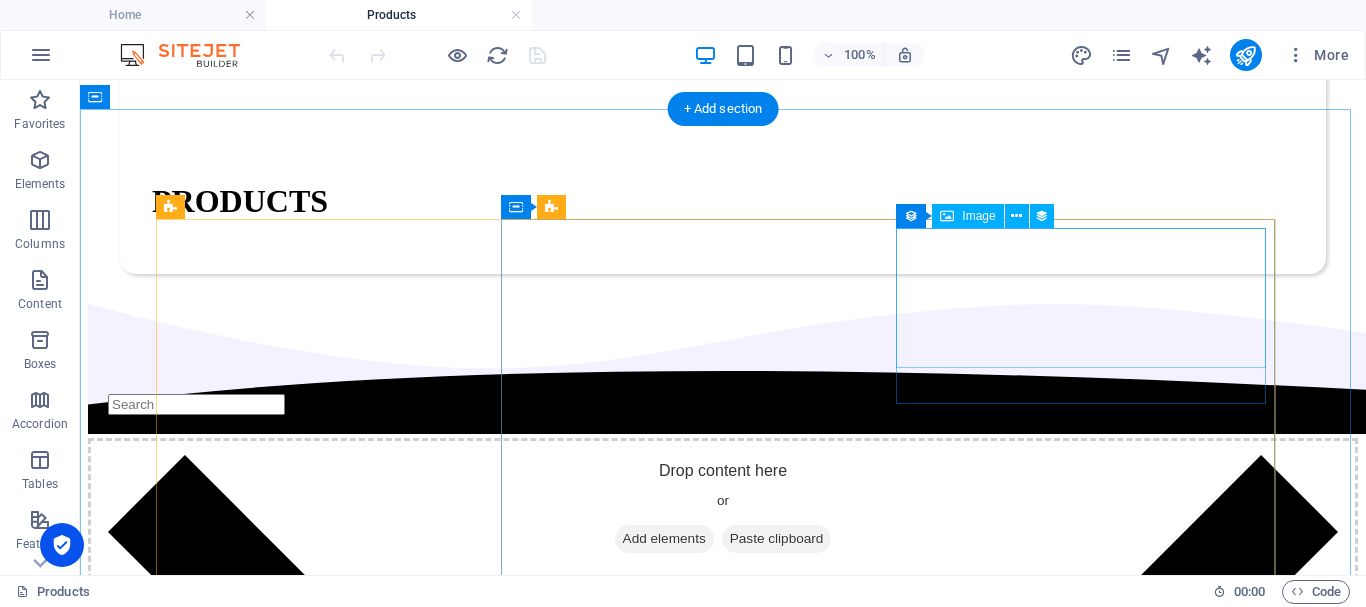 scroll, scrollTop: 300, scrollLeft: 0, axis: vertical 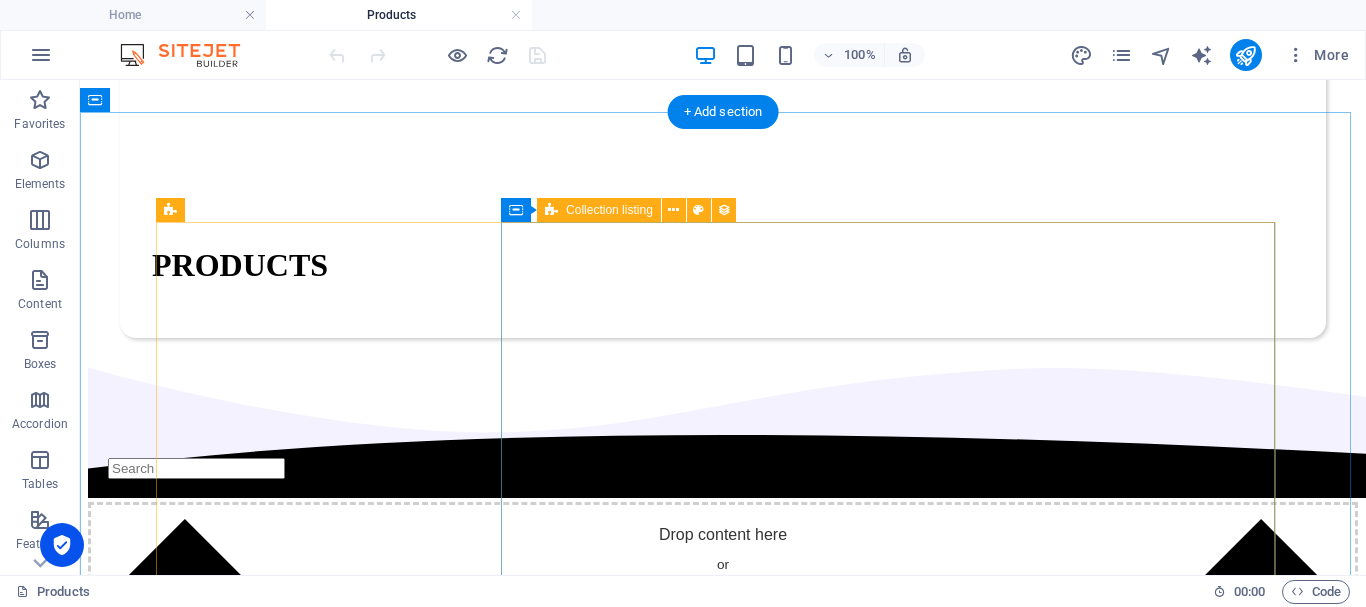 click on "Komatsu 830E / Tire Size: 40.00R57 Komatsu 730E / Tire Size: 37.00R57 Komatsu HD1500-7 / Tire Size: 33.00R51 Komatsu HD785-5 / Tire Size: 27.00R49 Wheel Nut Indicator Blaster Air Tool Lubricant CHK-MC-3011 RAD Pneumatic Single Speed Single Bend Large Bore Swivel Valves RXL-AP1000L Komatsu HD785-7 / Tire Size: 27.00R49 Komatsu HD465-7 / Tire Size: 24.00R35  Vorherige Nächste" at bounding box center [723, 3343] 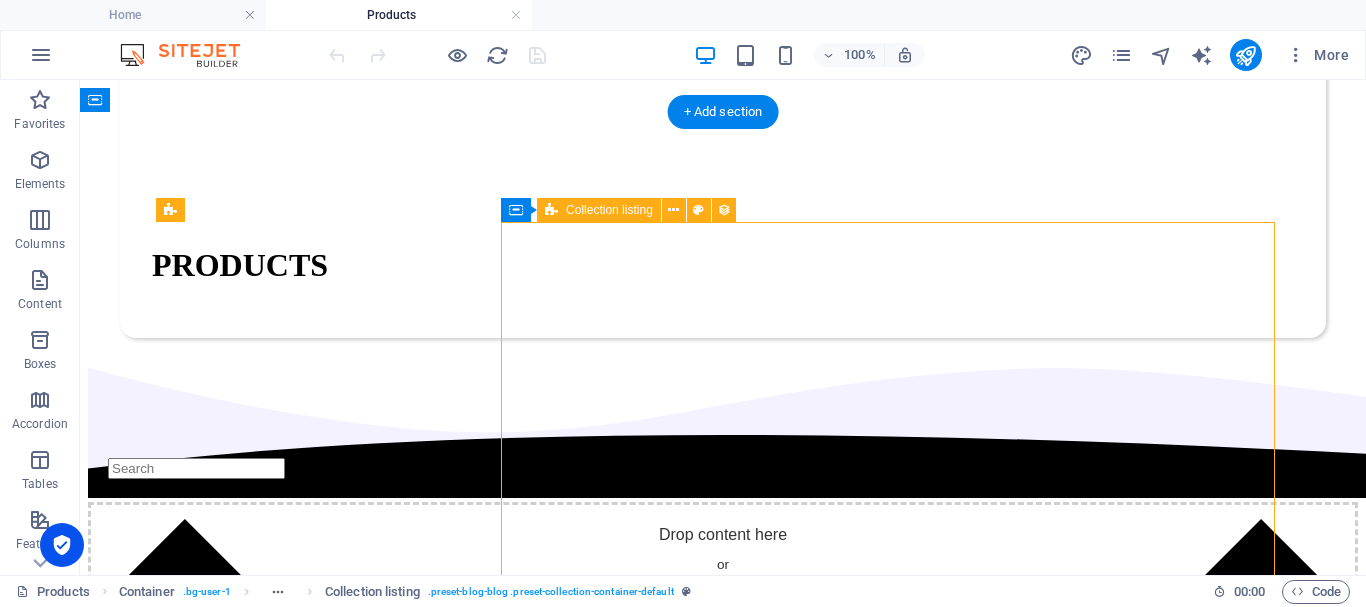 click on "Komatsu 830E / Tire Size: 40.00R57 Komatsu 730E / Tire Size: 37.00R57 Komatsu HD1500-7 / Tire Size: 33.00R51 Komatsu HD785-5 / Tire Size: 27.00R49 Wheel Nut Indicator Blaster Air Tool Lubricant CHK-MC-3011 RAD Pneumatic Single Speed Single Bend Large Bore Swivel Valves RXL-AP1000L Komatsu HD785-7 / Tire Size: 27.00R49 Komatsu HD465-7 / Tire Size: 24.00R35  Vorherige Nächste" at bounding box center [723, 3343] 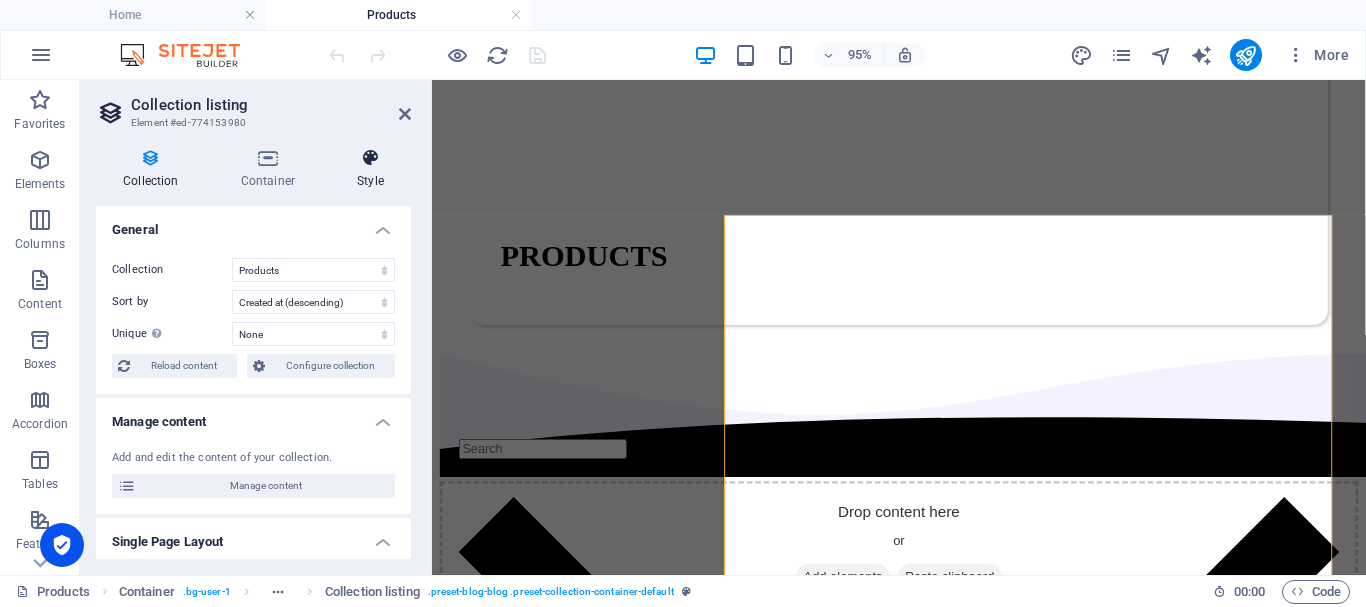 click at bounding box center (370, 158) 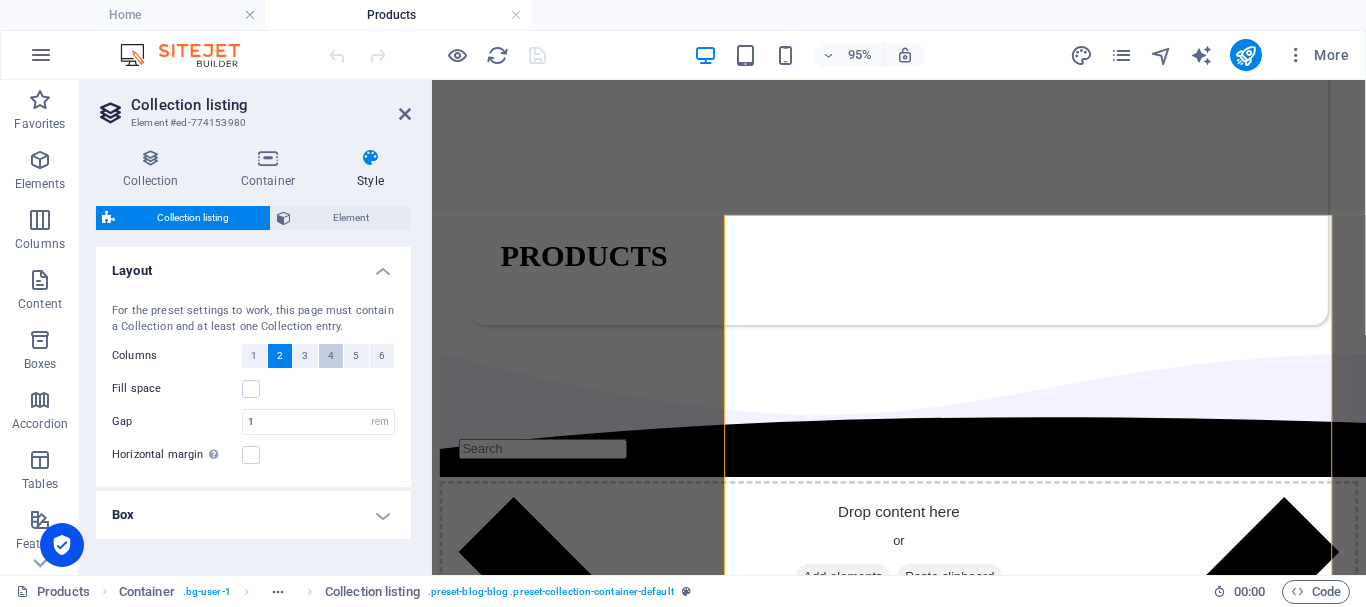 click on "4" at bounding box center [331, 356] 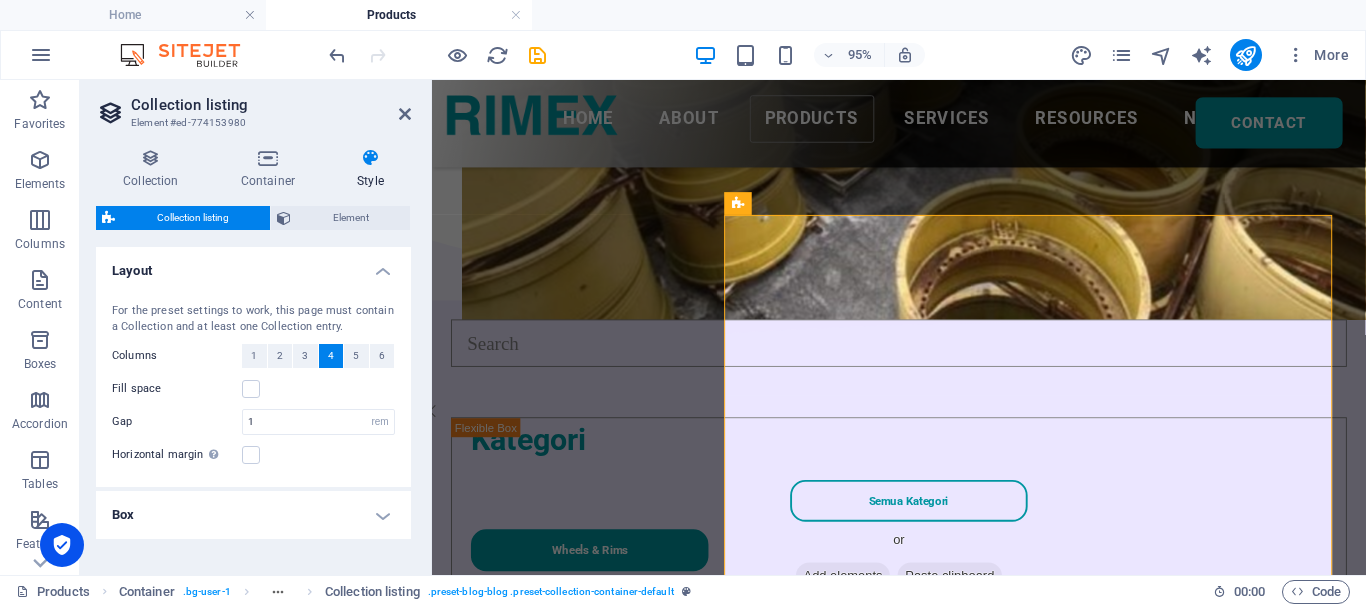 click on "4" at bounding box center (331, 356) 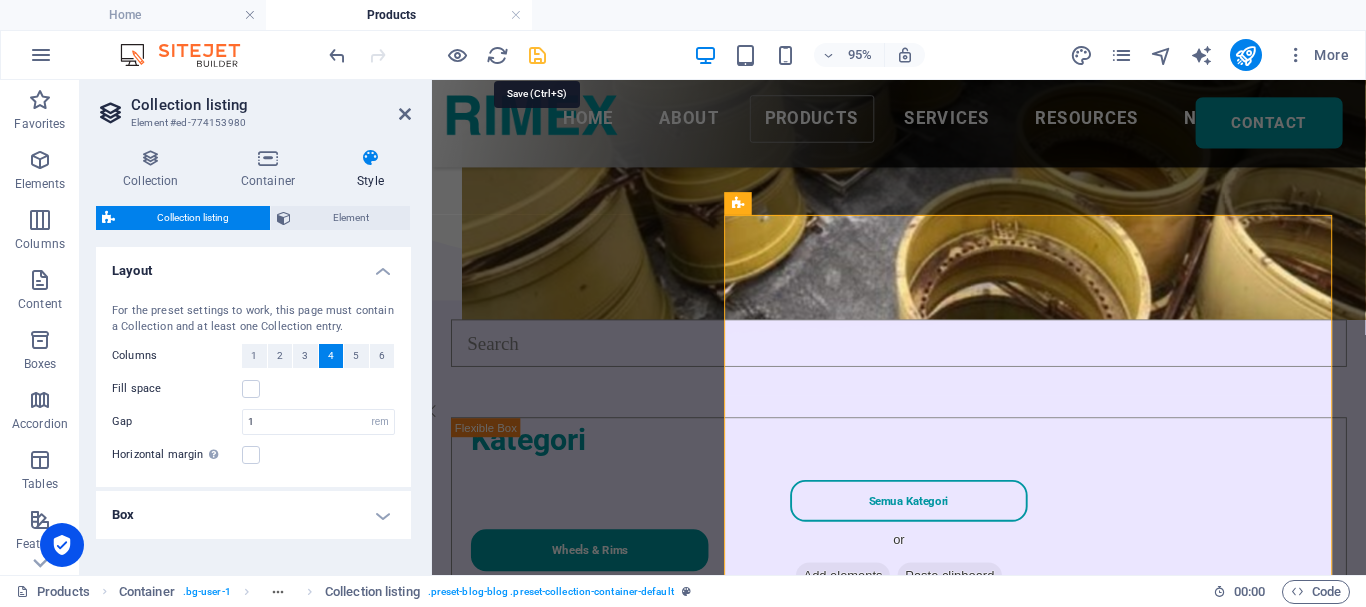 click at bounding box center [537, 55] 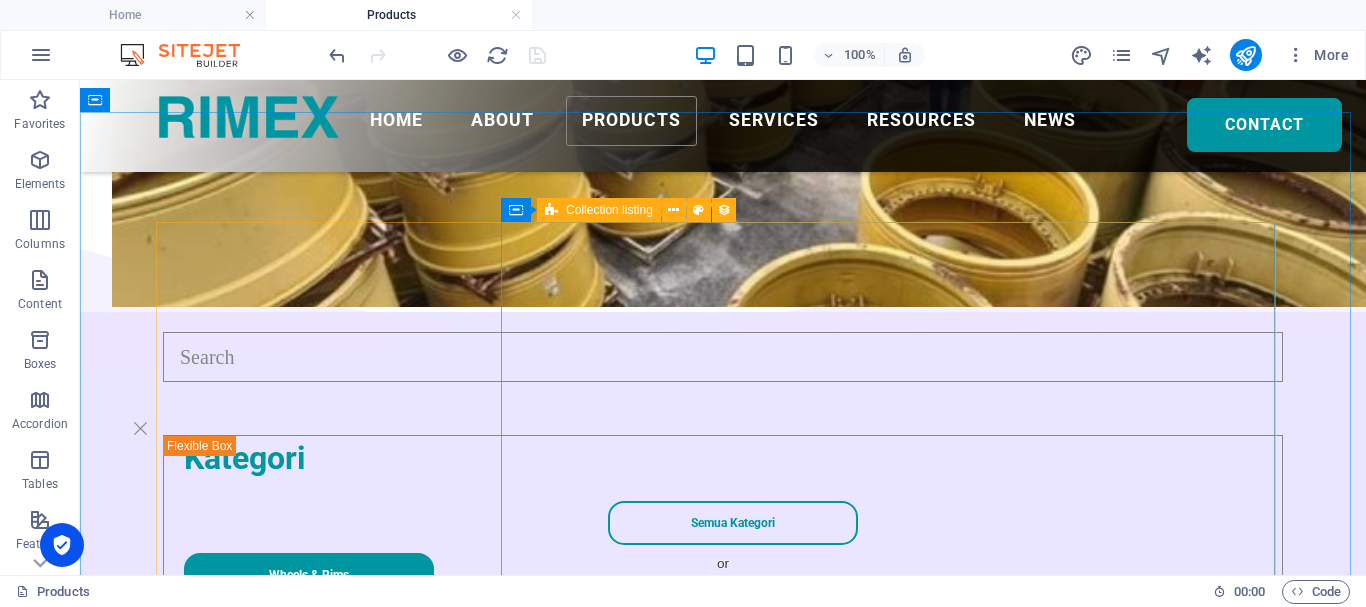 click on "Collection listing" at bounding box center [599, 210] 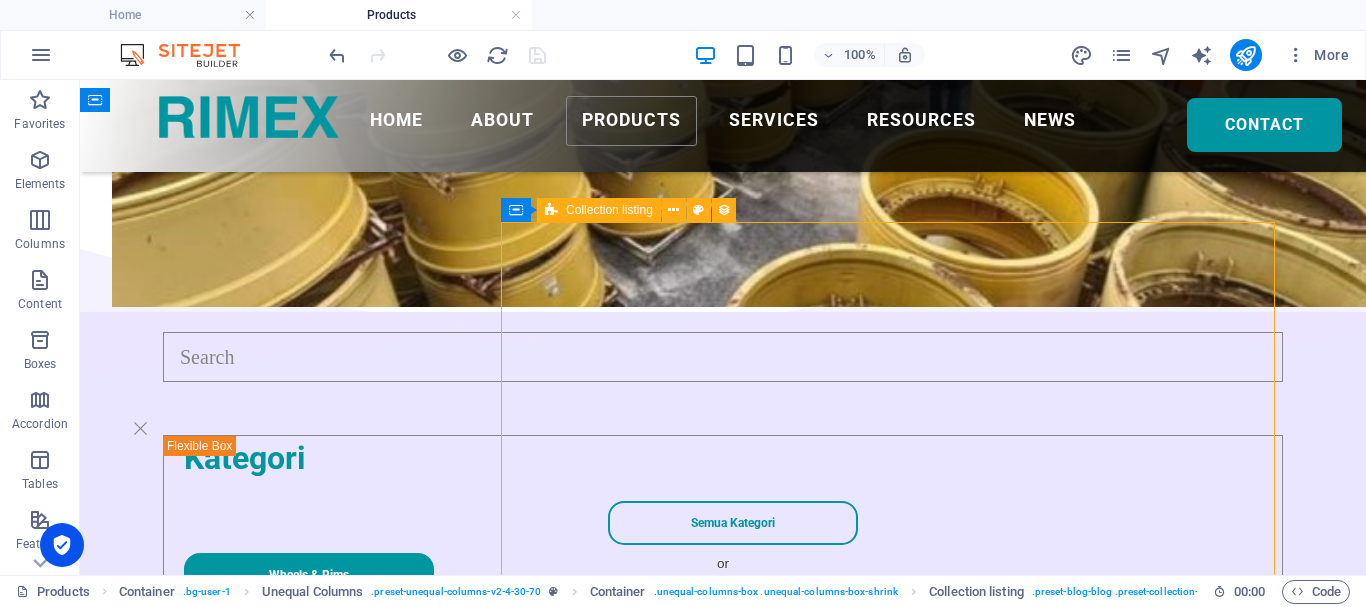 click on "Collection listing" at bounding box center (599, 210) 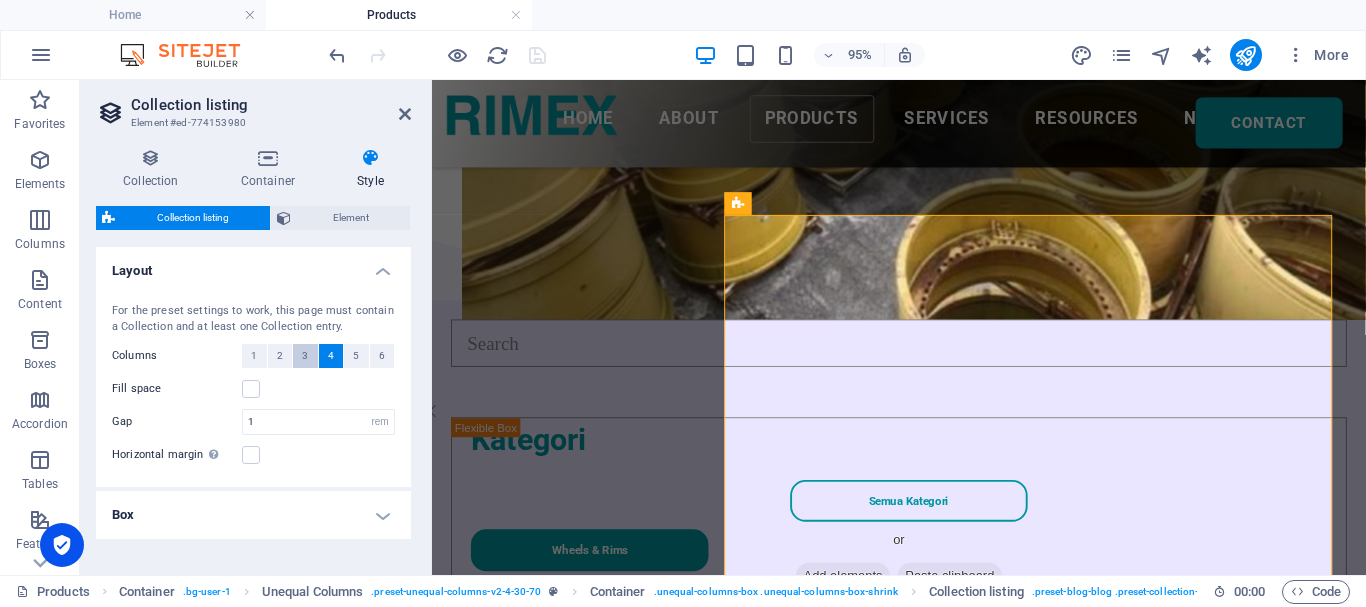 click on "3" at bounding box center [305, 356] 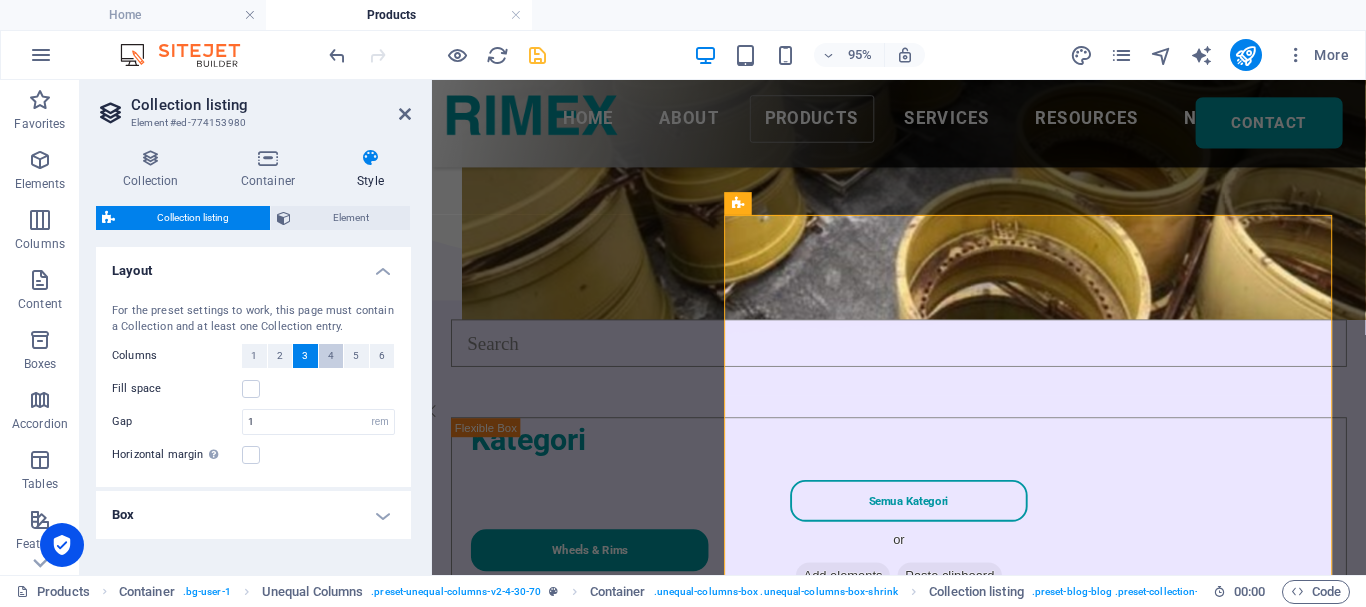 click on "4" at bounding box center [331, 356] 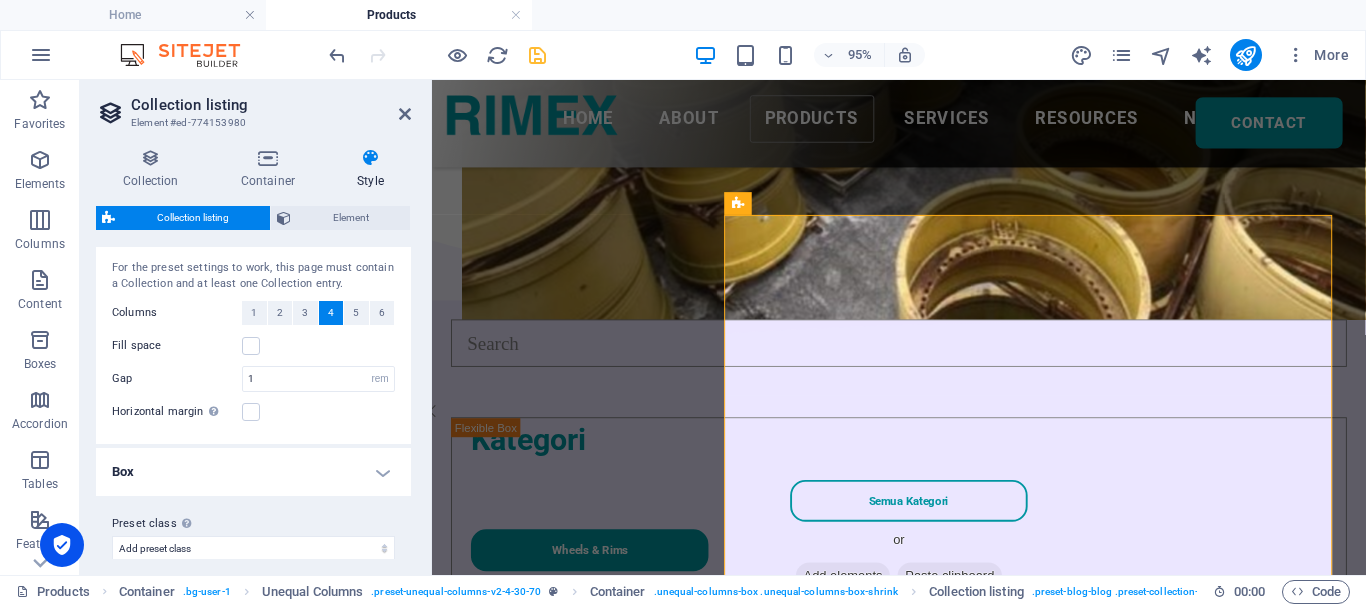 scroll, scrollTop: 60, scrollLeft: 0, axis: vertical 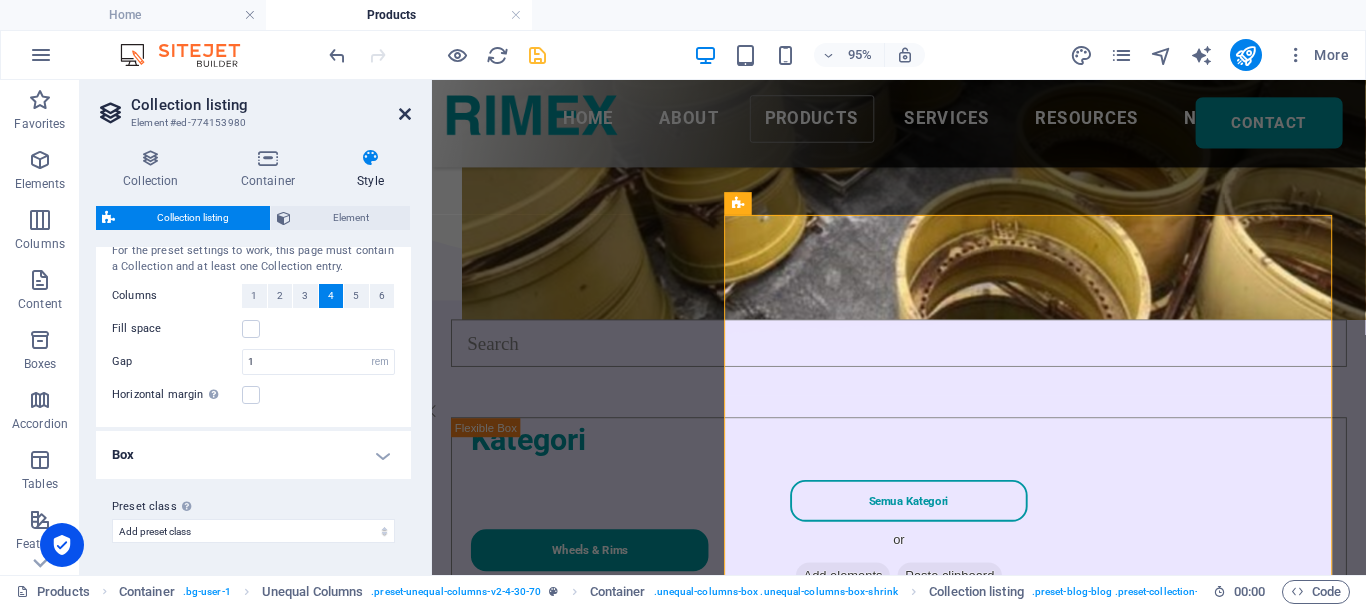 click at bounding box center [405, 114] 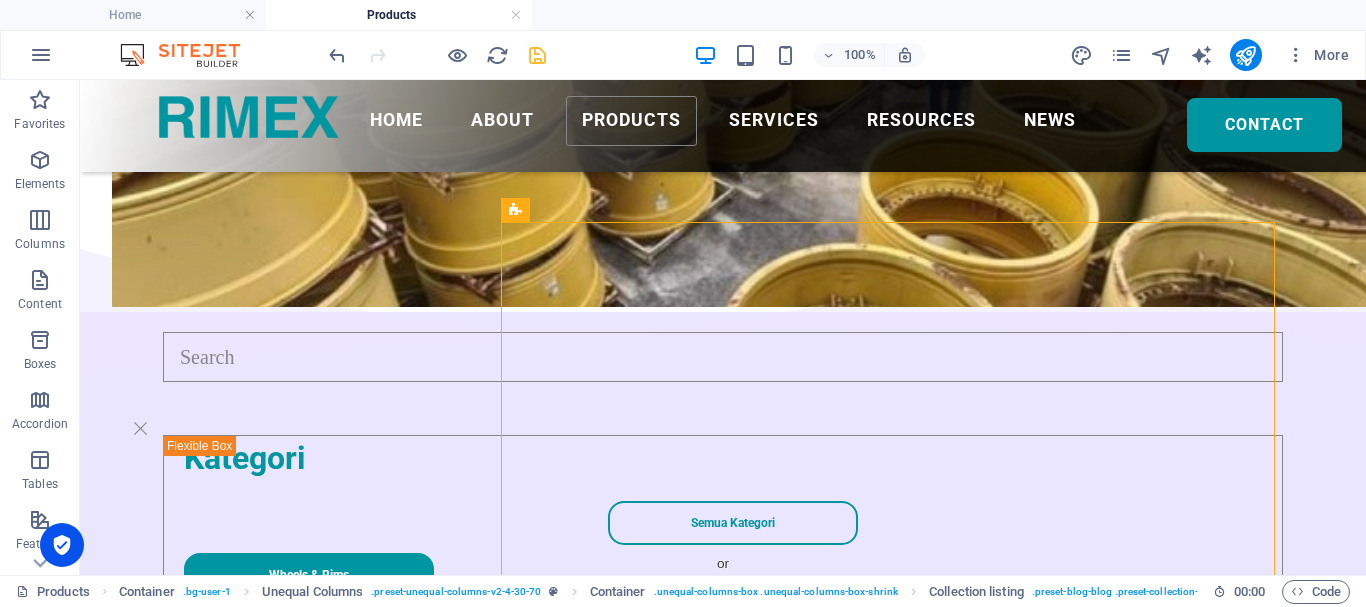 click on "100% More" at bounding box center (683, 55) 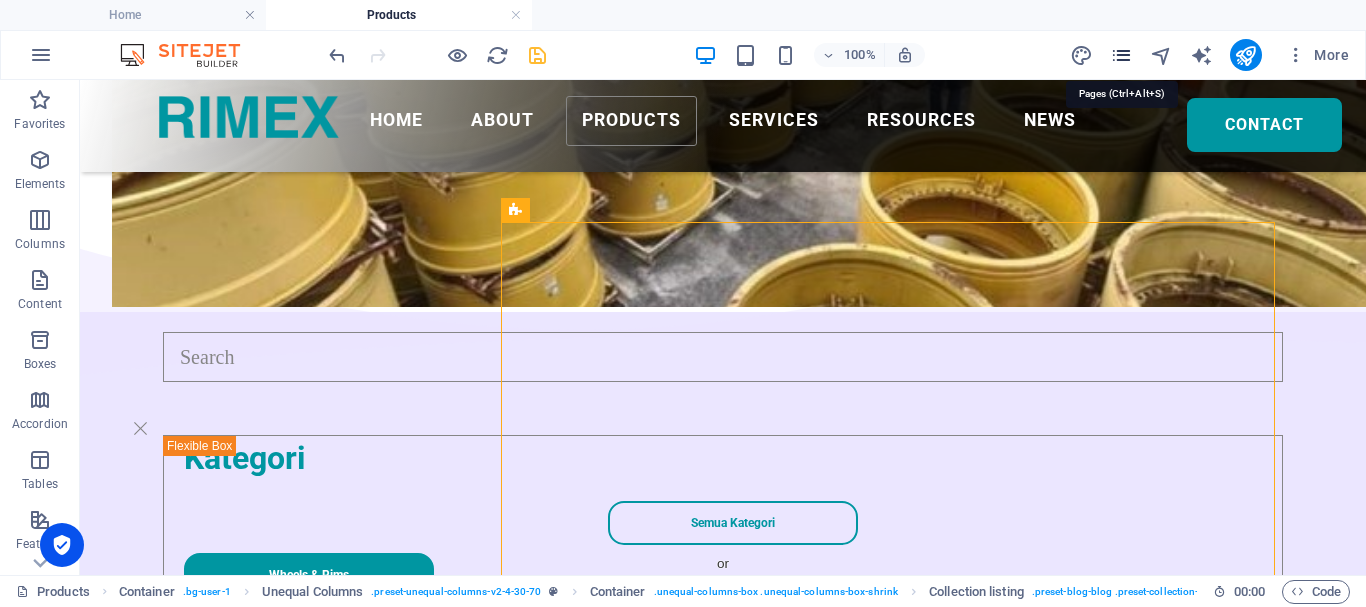 click at bounding box center (1121, 55) 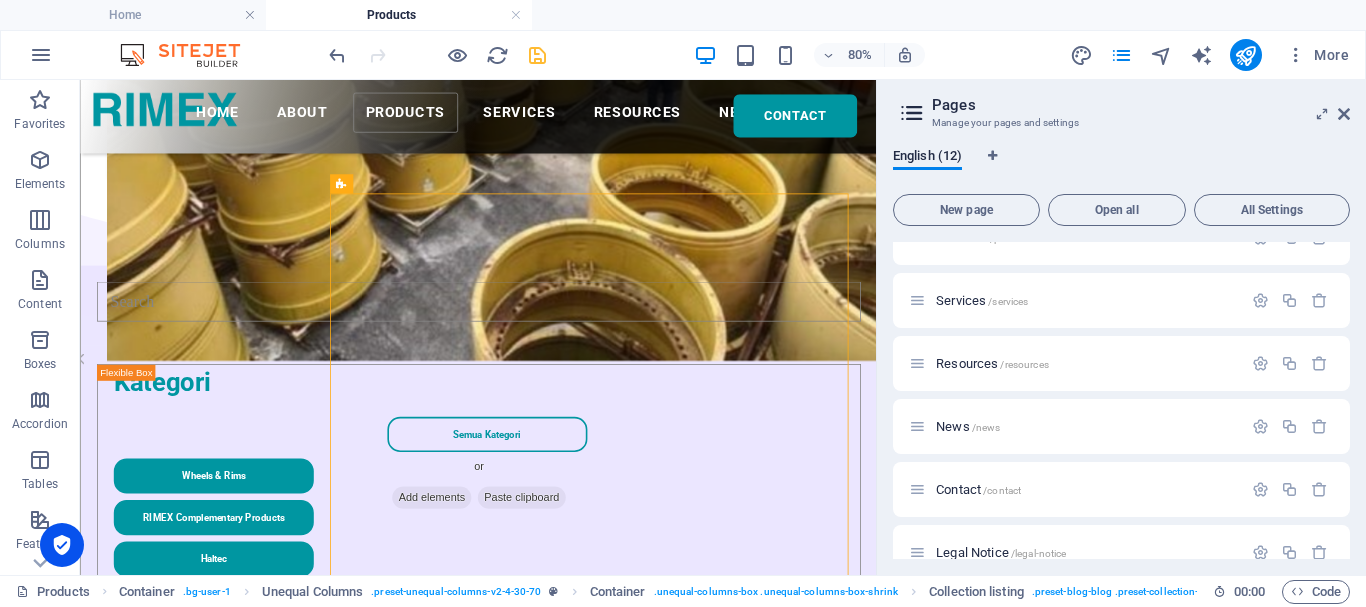 scroll, scrollTop: 139, scrollLeft: 0, axis: vertical 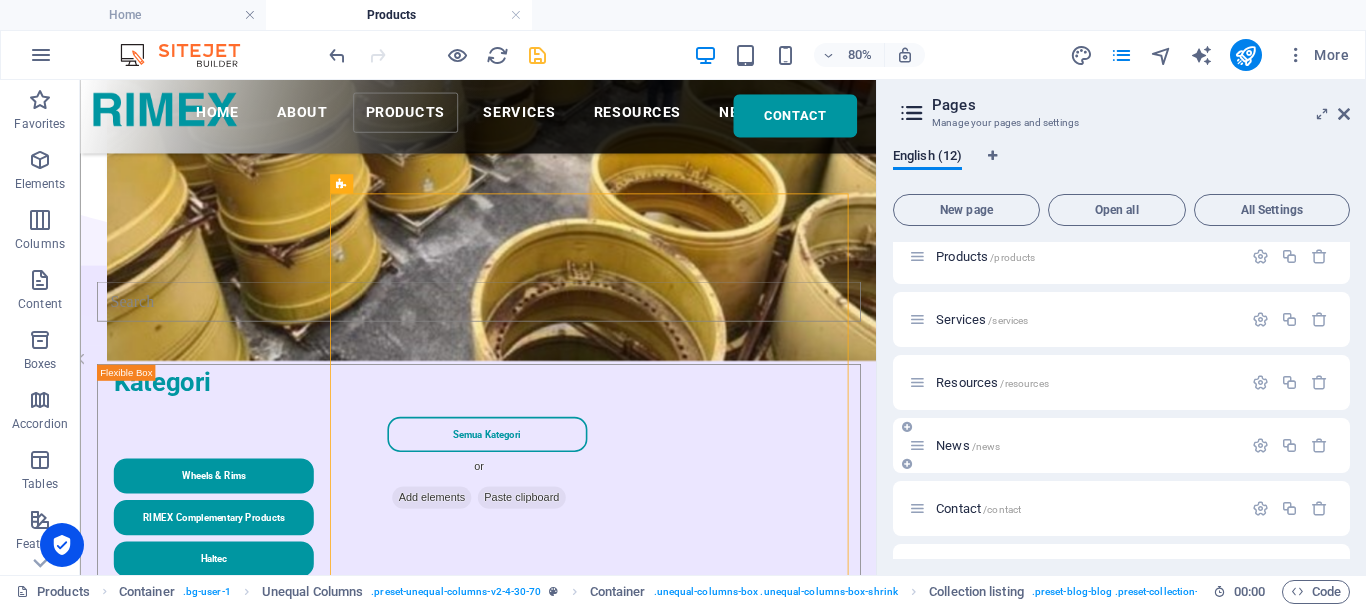 click on "News /news" at bounding box center (1075, 445) 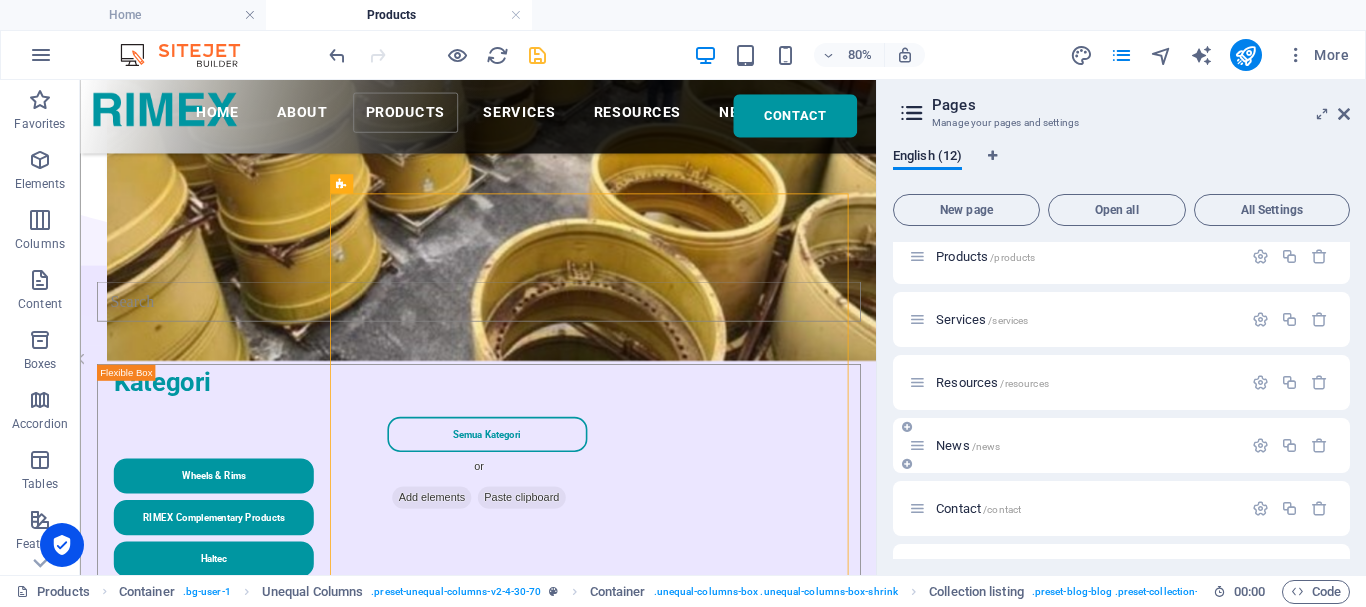 click on "News /news" at bounding box center [968, 445] 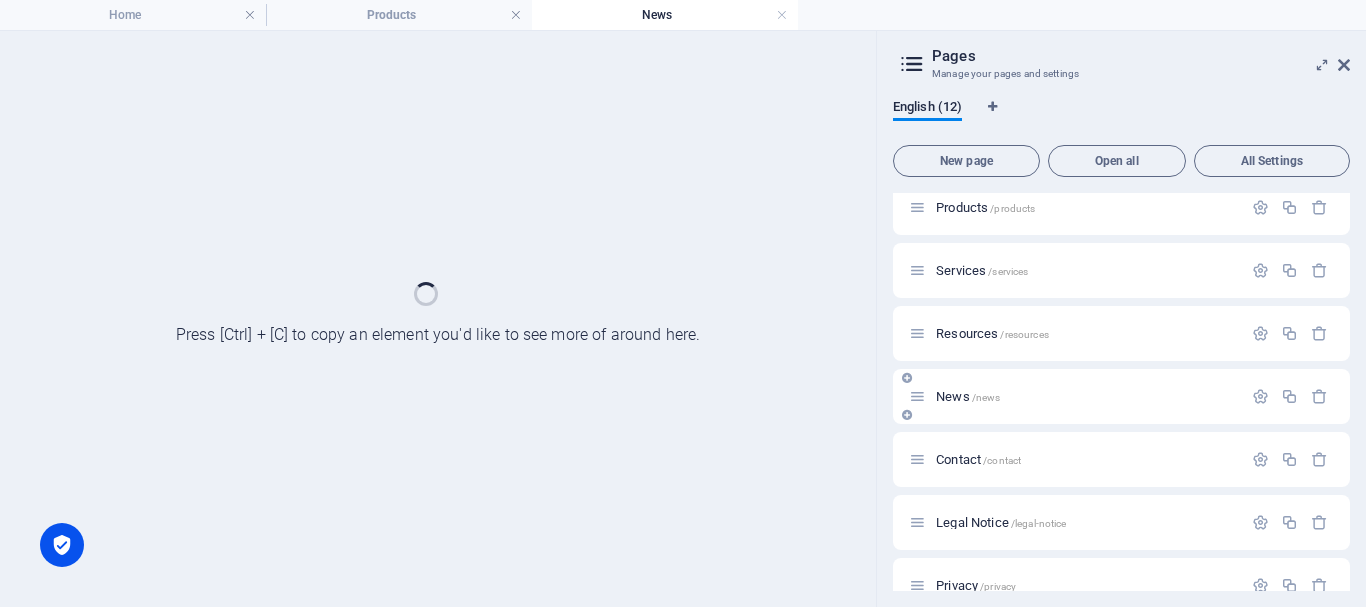 scroll, scrollTop: 0, scrollLeft: 0, axis: both 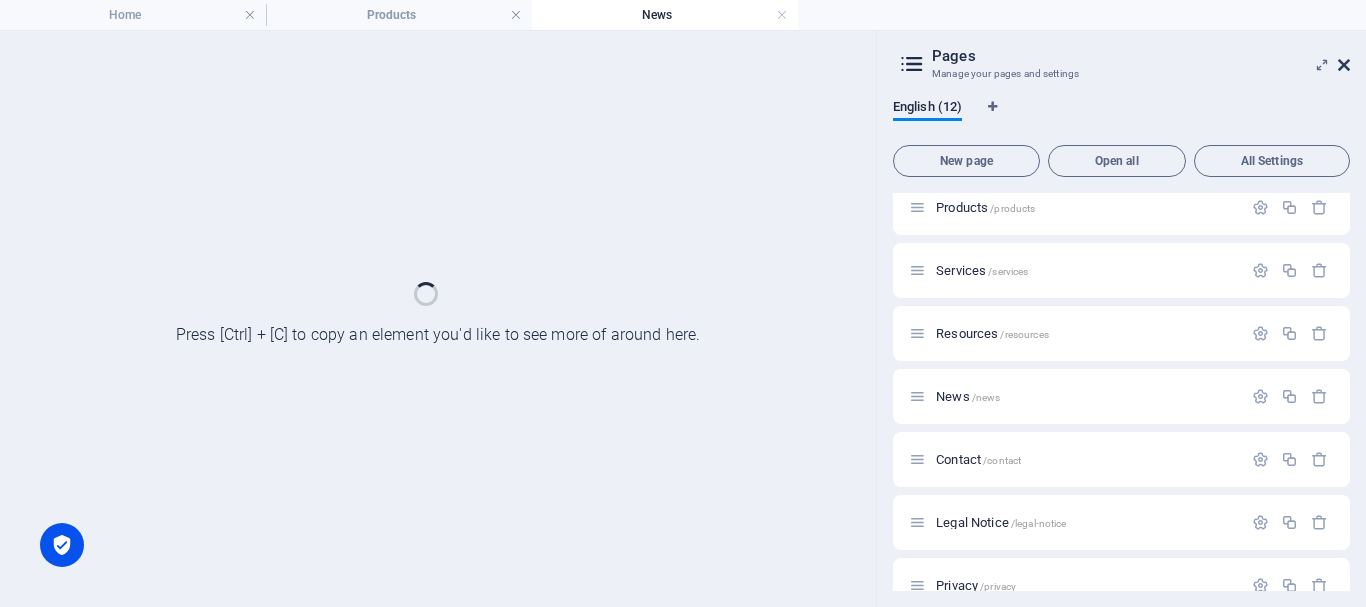 click at bounding box center (1344, 65) 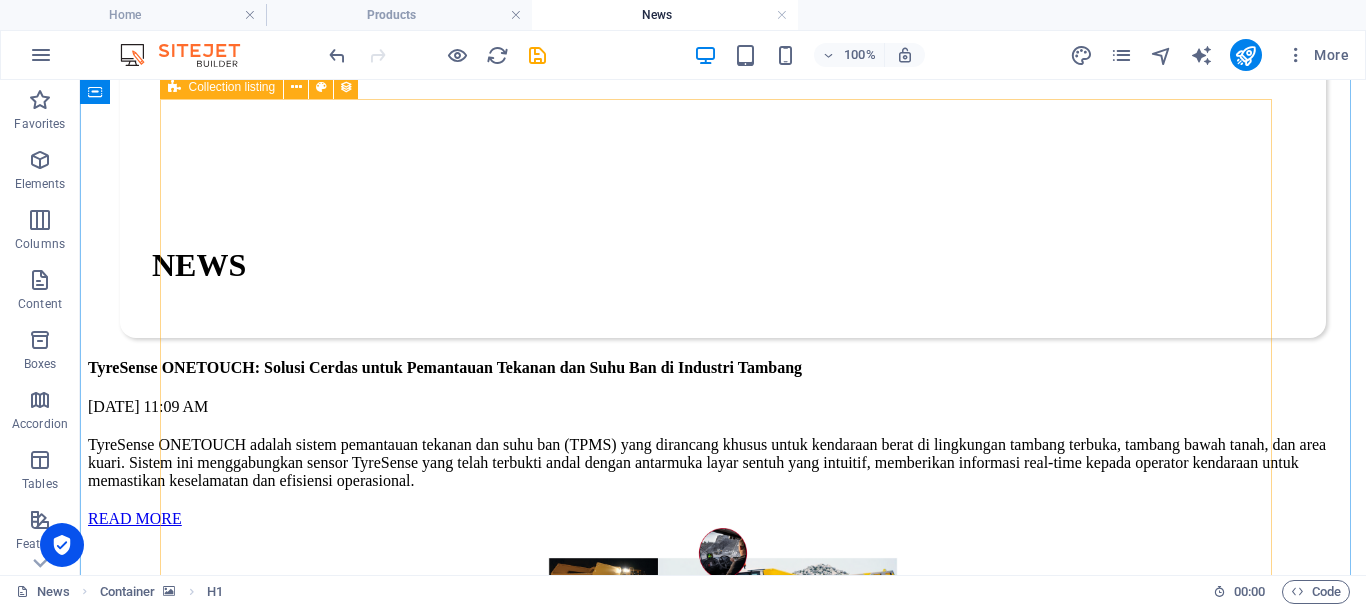 scroll, scrollTop: 100, scrollLeft: 0, axis: vertical 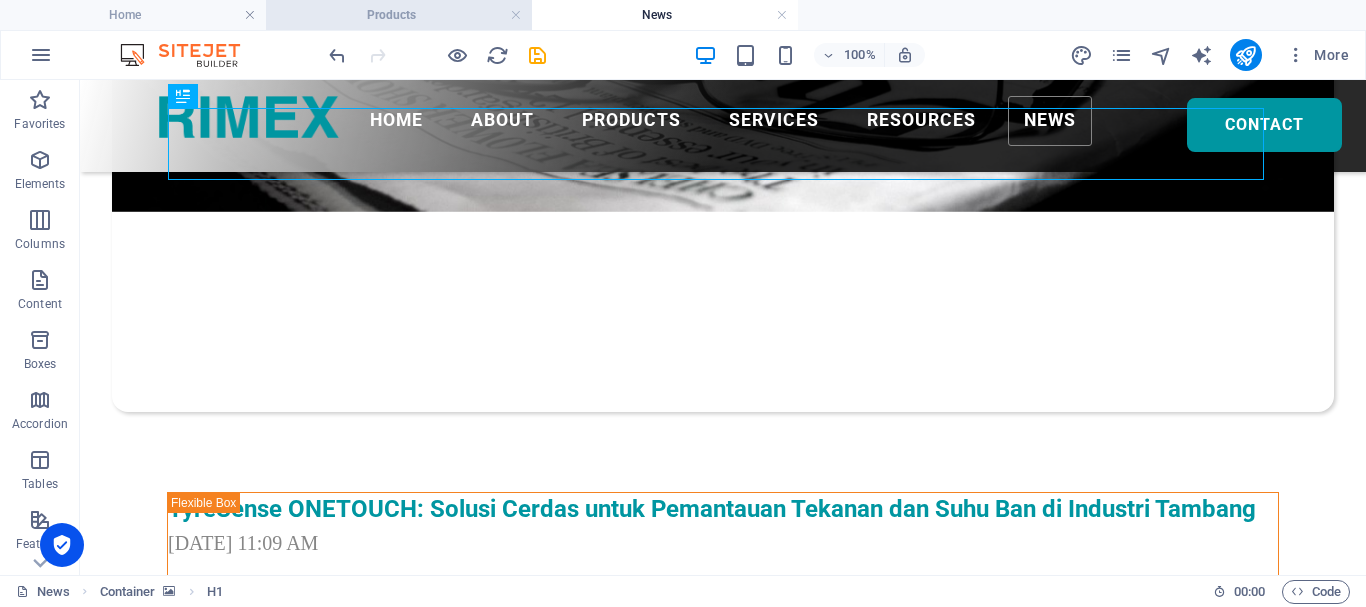click on "Products" at bounding box center [399, 15] 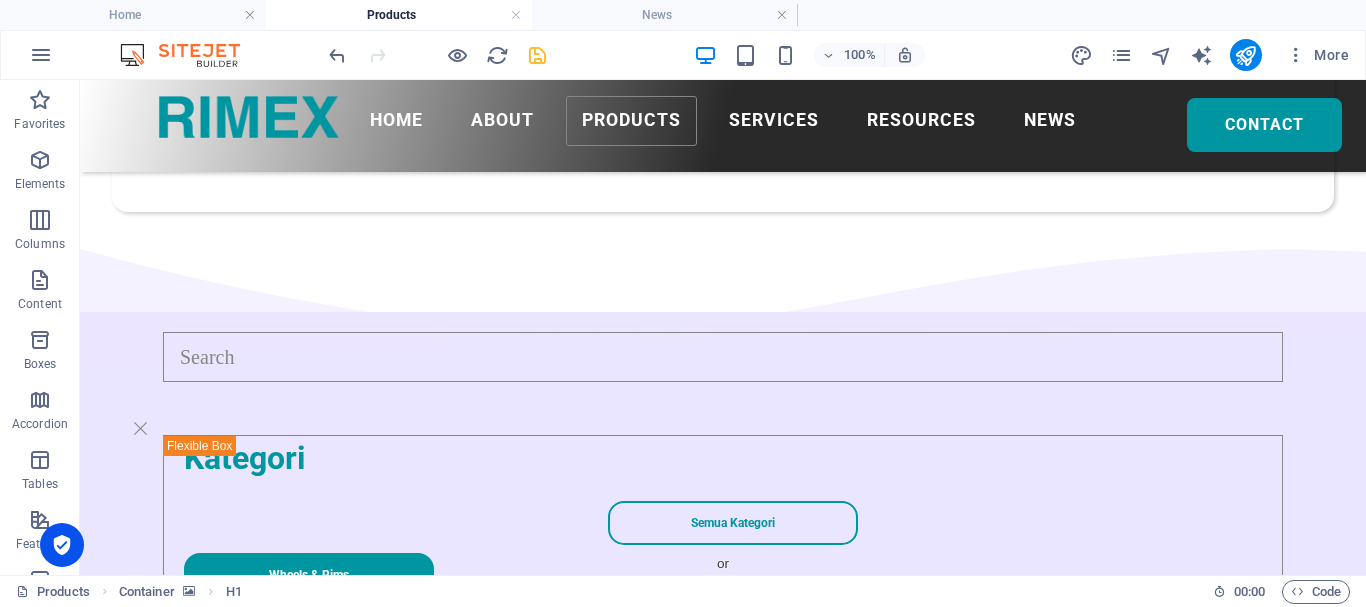 scroll, scrollTop: 0, scrollLeft: 0, axis: both 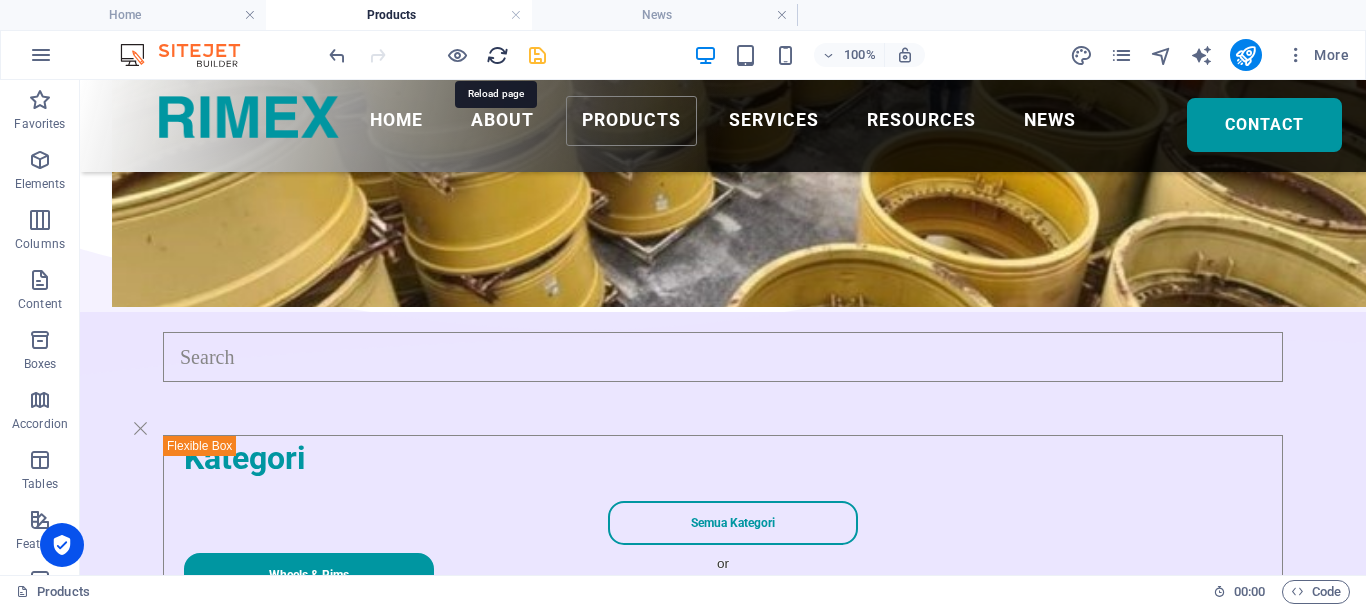 click at bounding box center (497, 55) 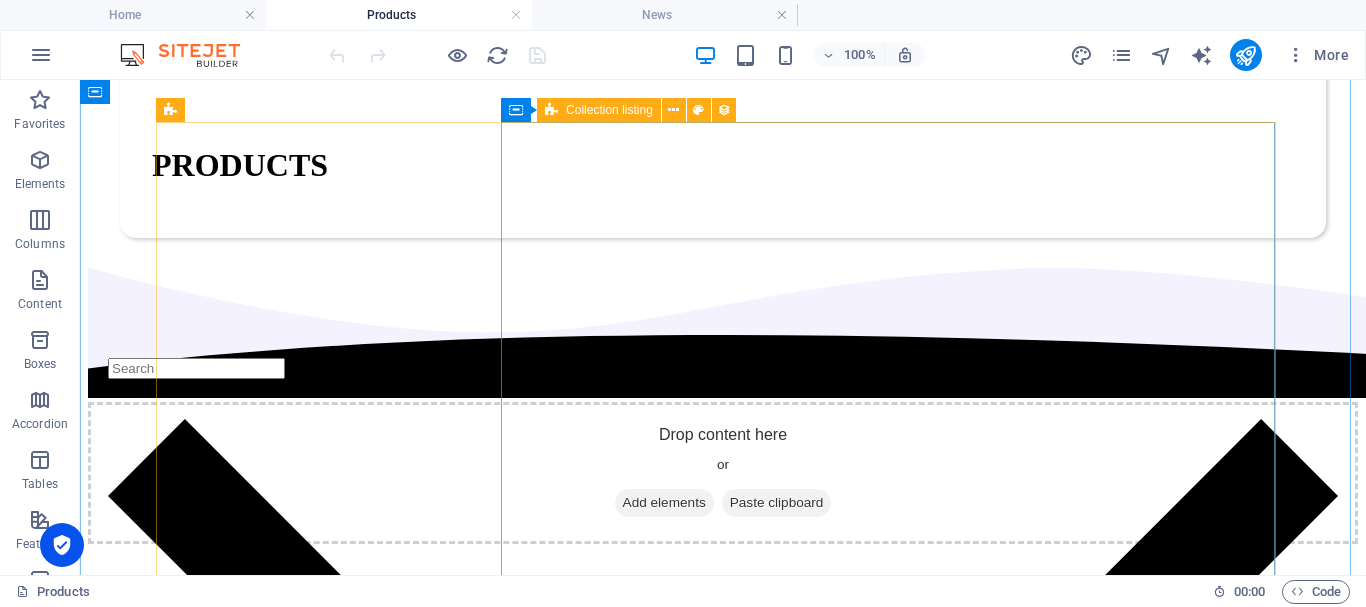 scroll, scrollTop: 300, scrollLeft: 0, axis: vertical 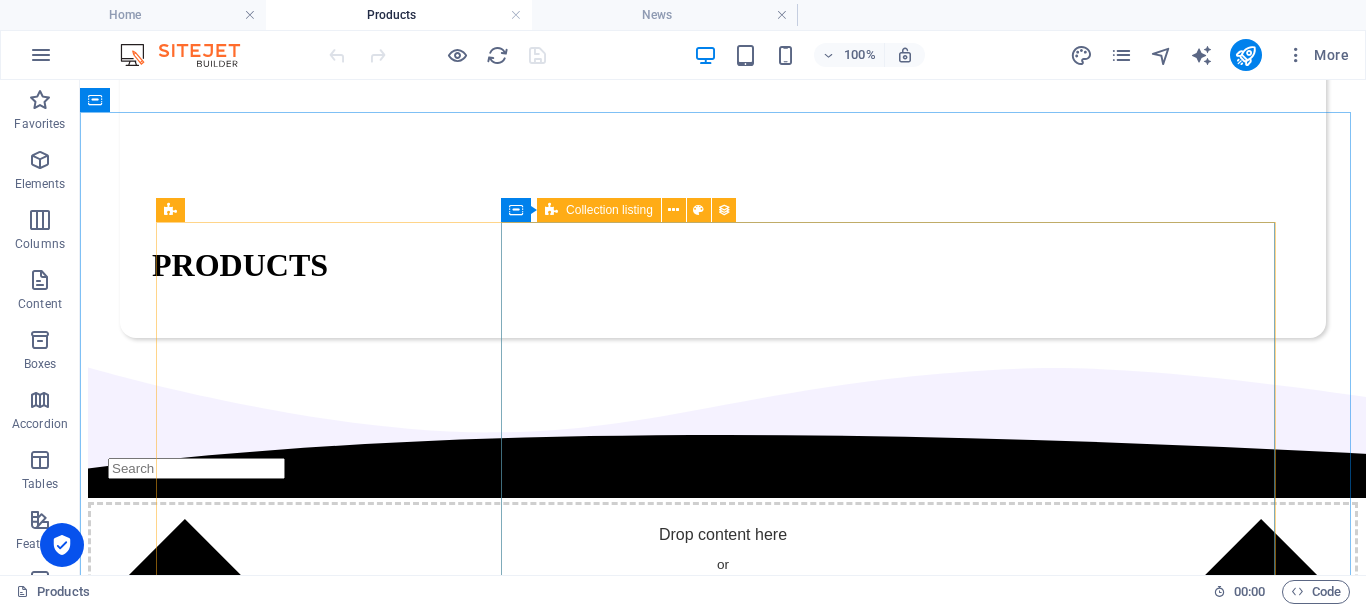 click on "Collection listing" at bounding box center (609, 210) 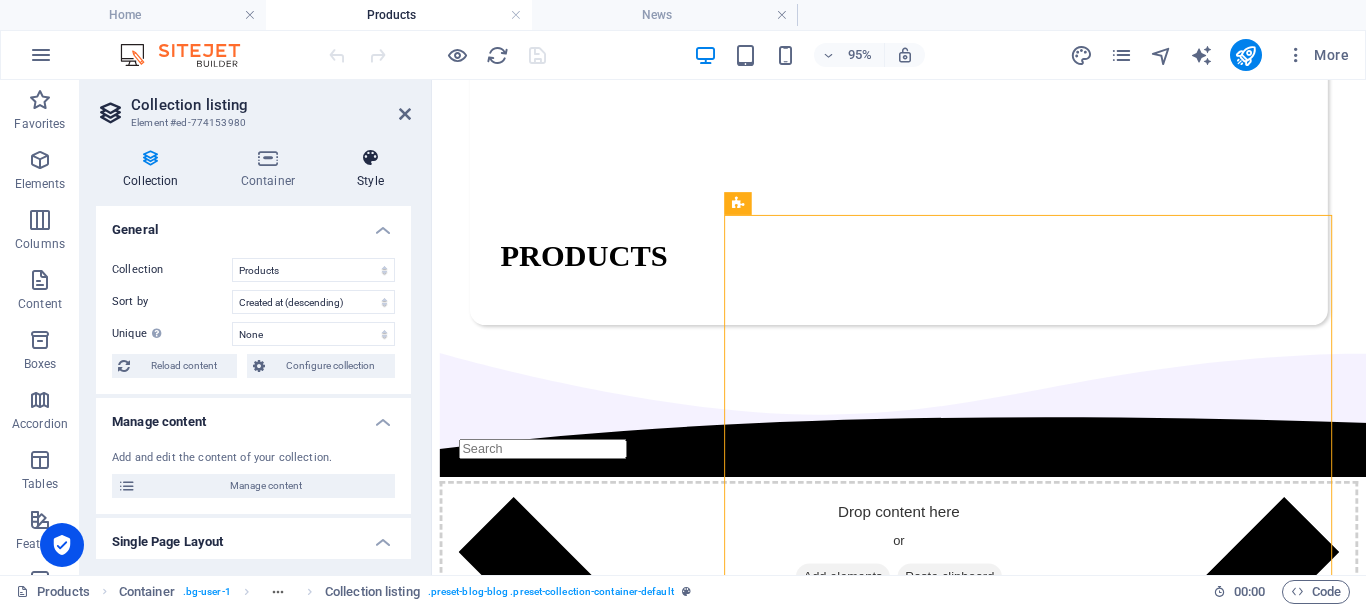 click at bounding box center (370, 158) 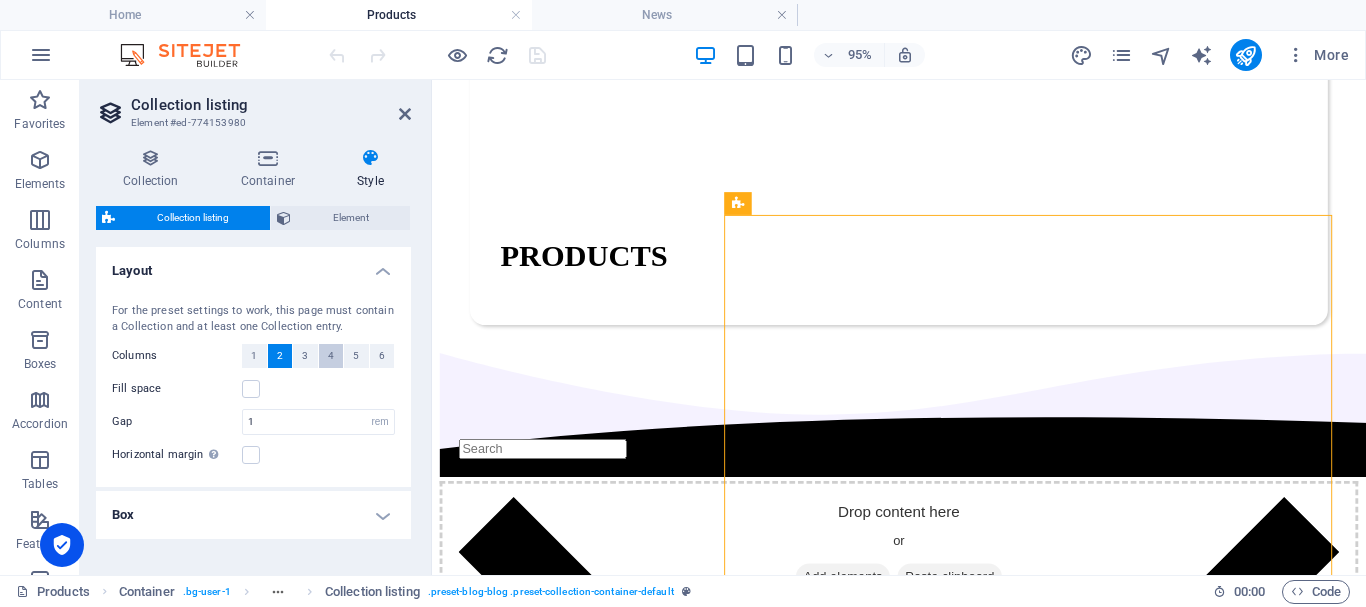 click on "4" at bounding box center (331, 356) 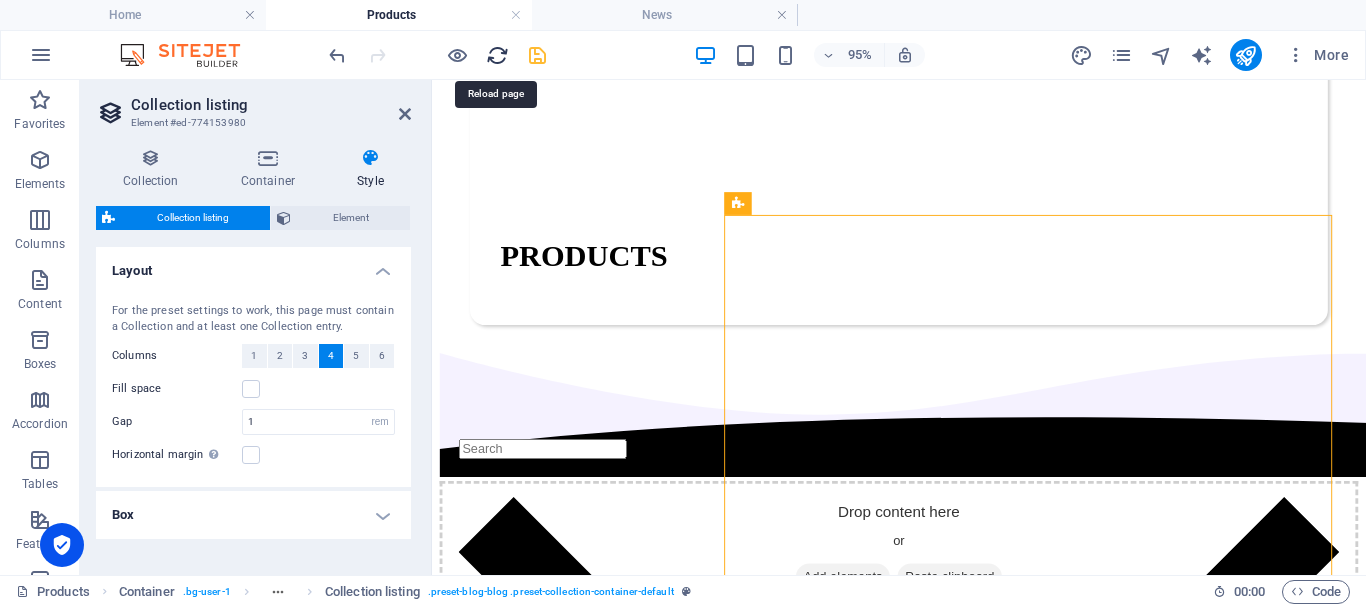 click at bounding box center (497, 55) 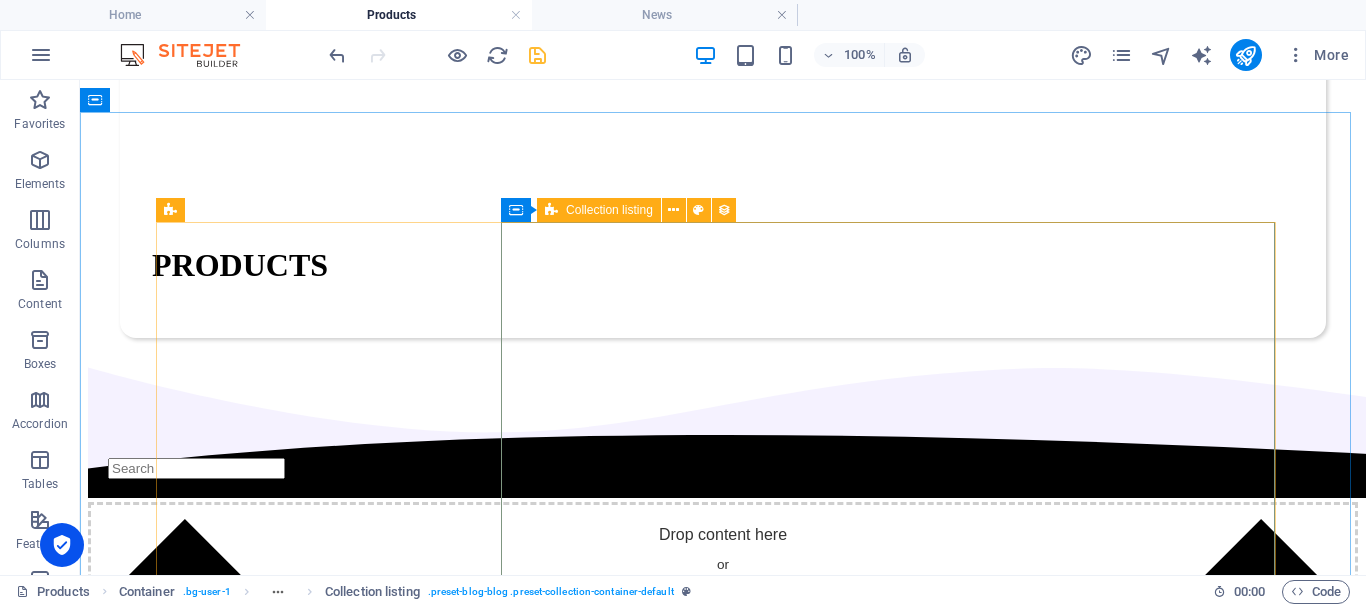 click on "Collection listing" at bounding box center (599, 210) 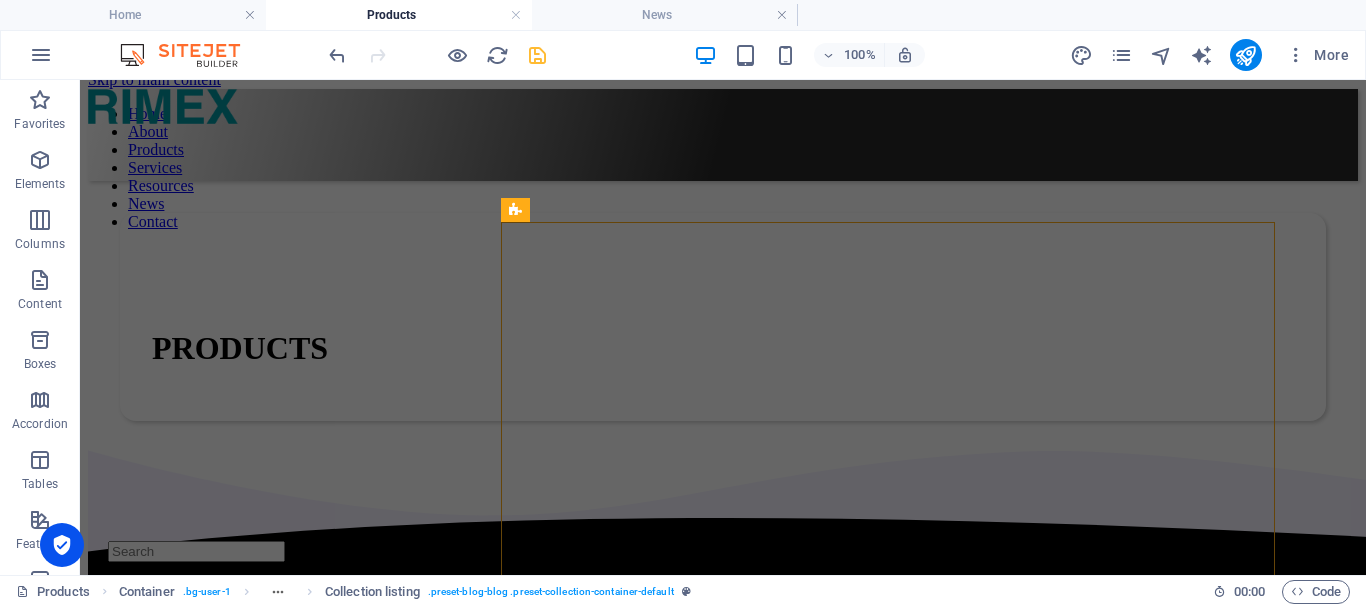scroll, scrollTop: 0, scrollLeft: 0, axis: both 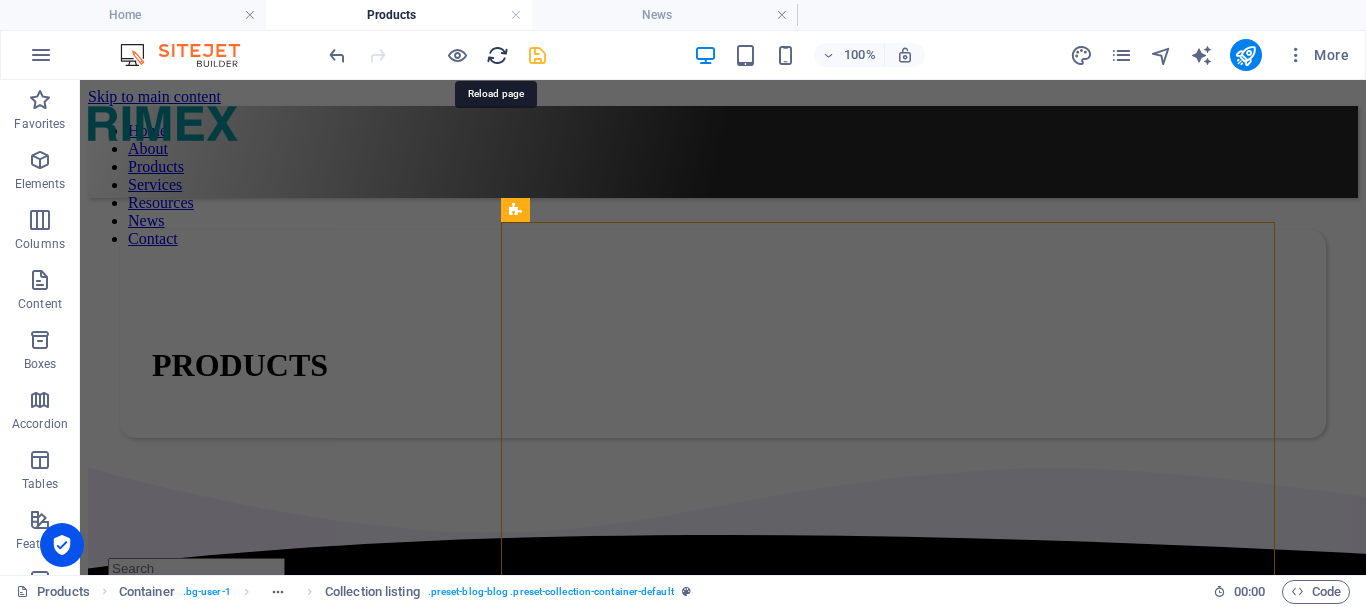 click at bounding box center (497, 55) 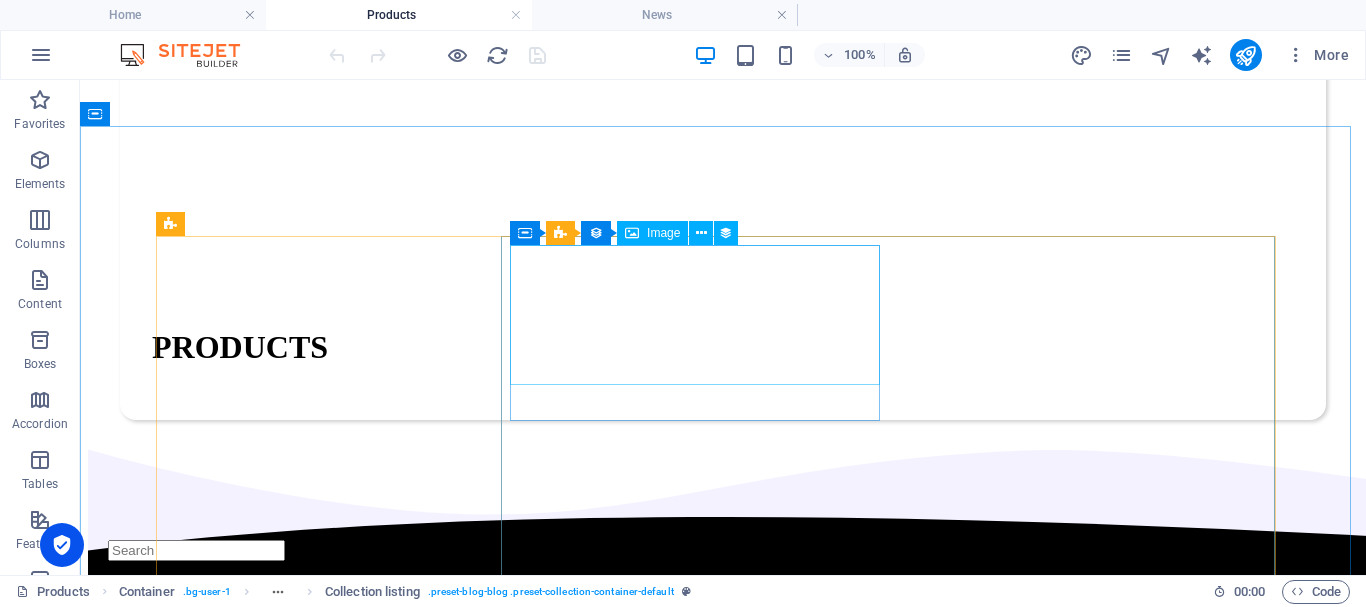 scroll, scrollTop: 200, scrollLeft: 0, axis: vertical 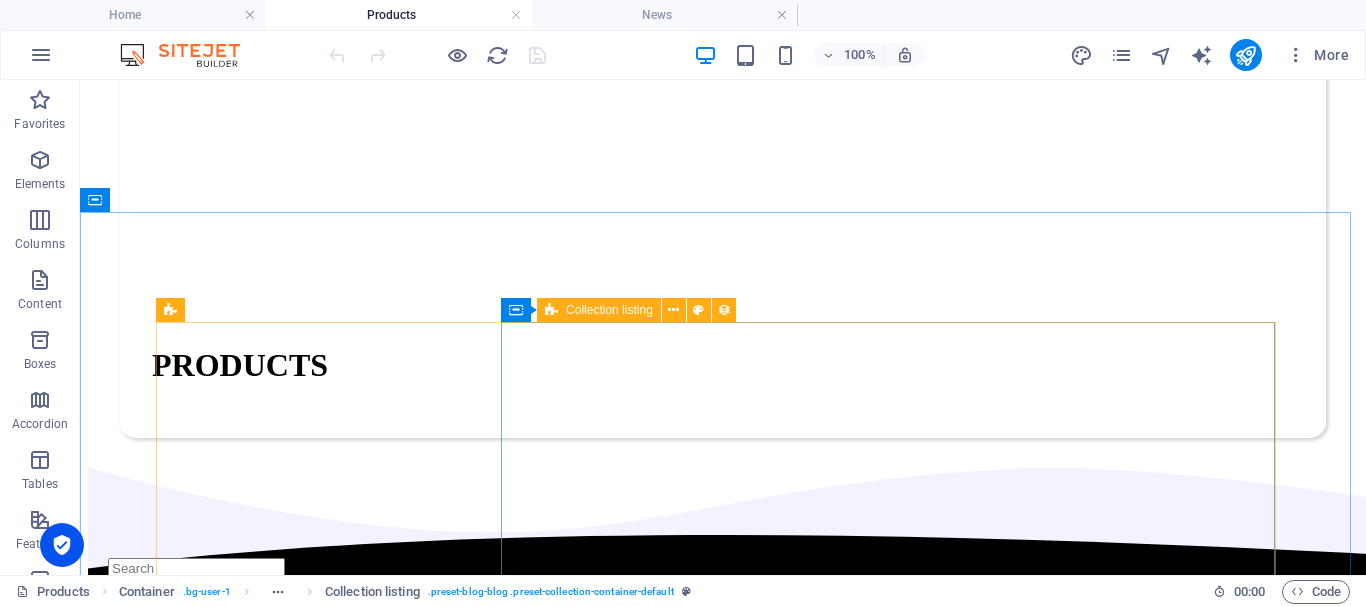 click at bounding box center [551, 310] 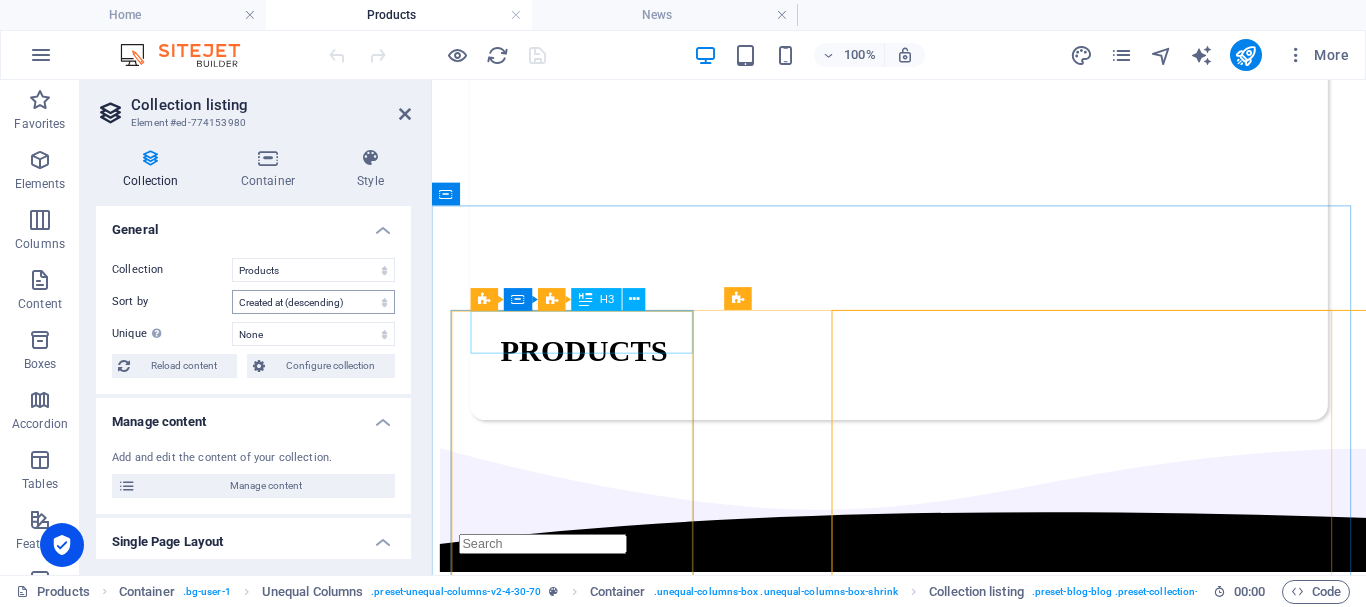 select on "rem" 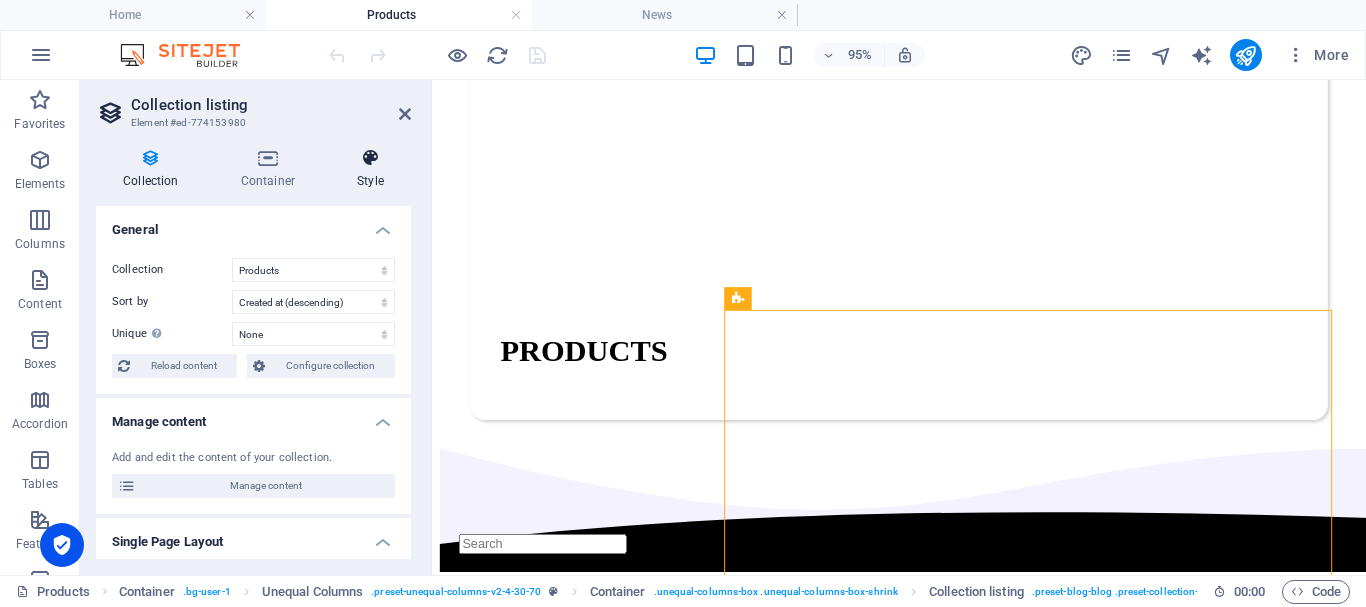 click on "Style" at bounding box center (370, 169) 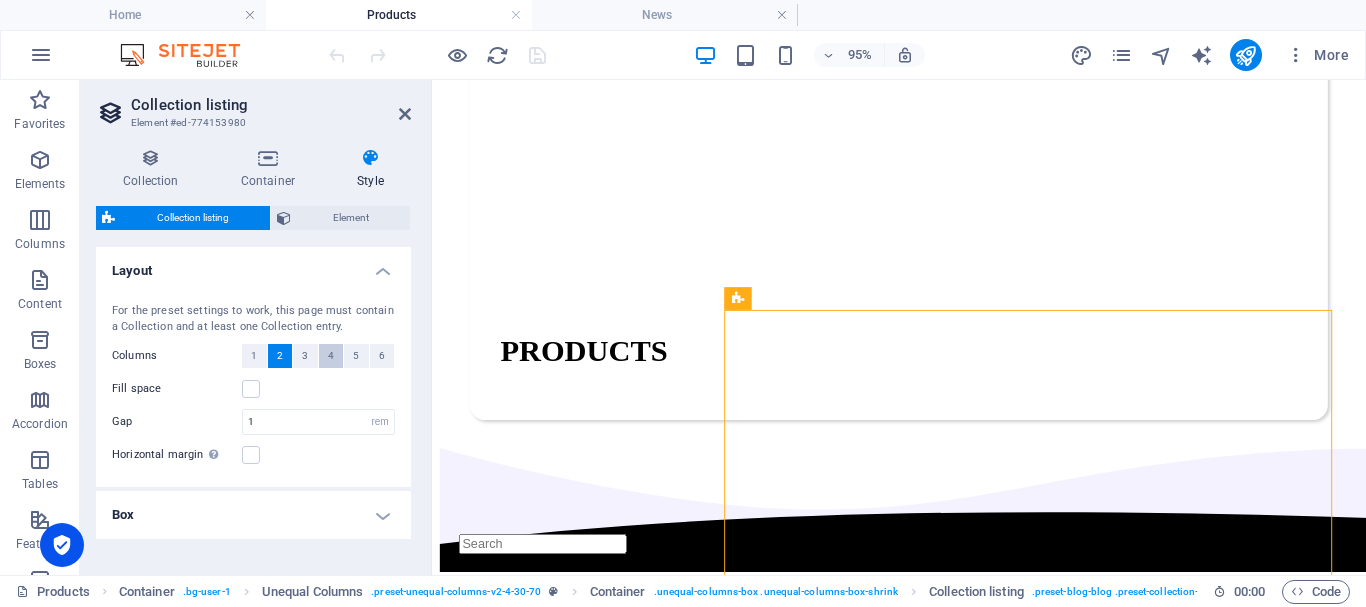 click on "4" at bounding box center (331, 356) 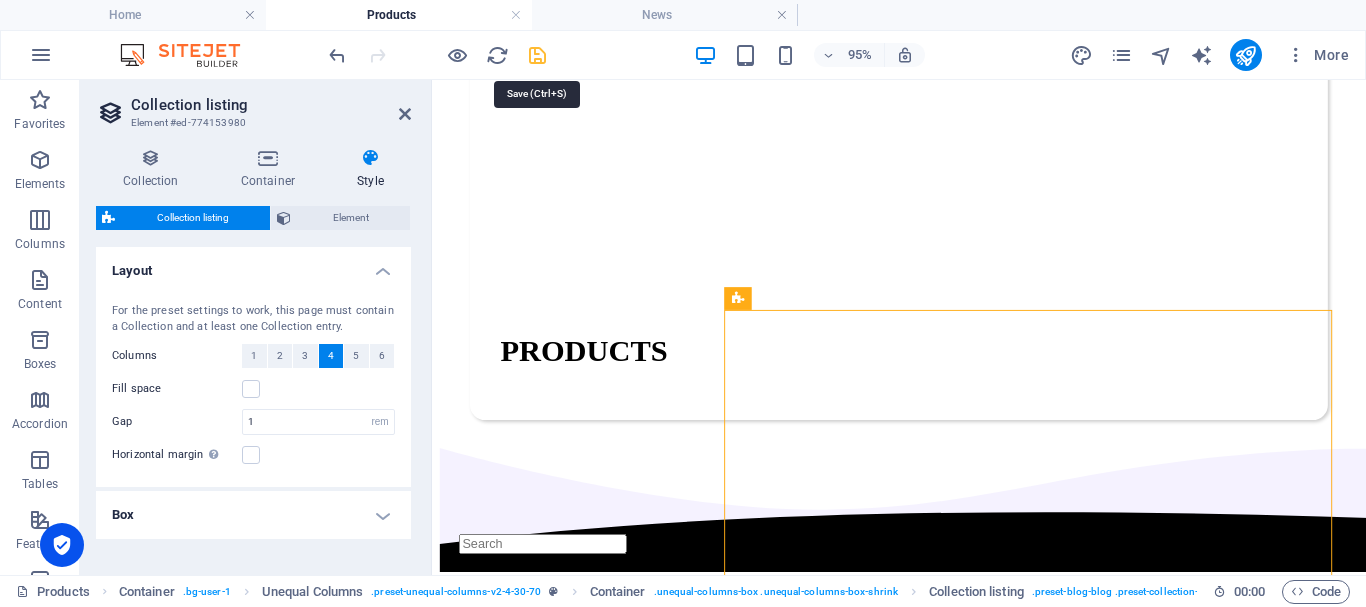 click at bounding box center [537, 55] 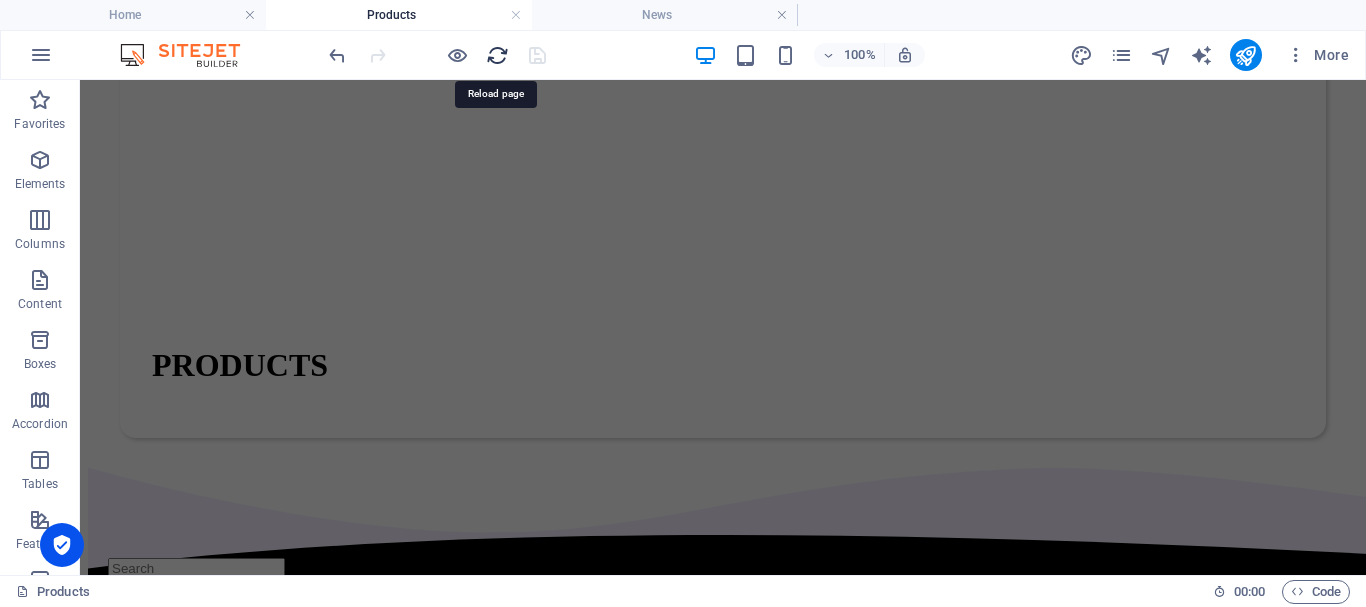 click at bounding box center [497, 55] 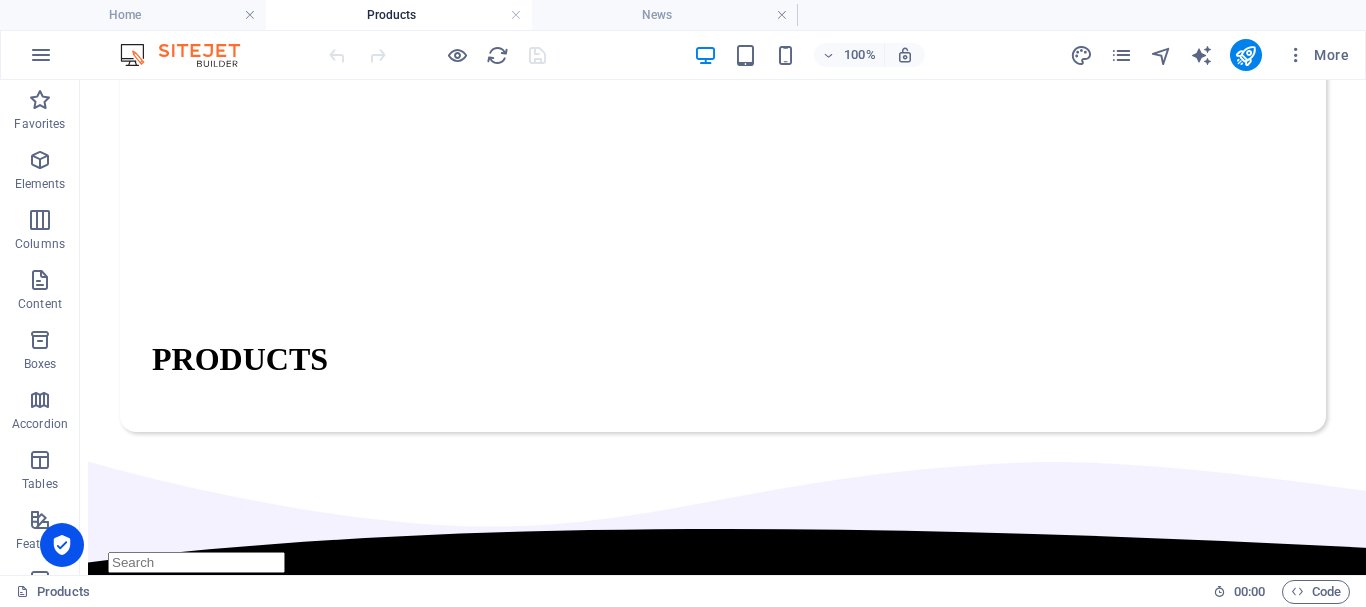 scroll, scrollTop: 200, scrollLeft: 0, axis: vertical 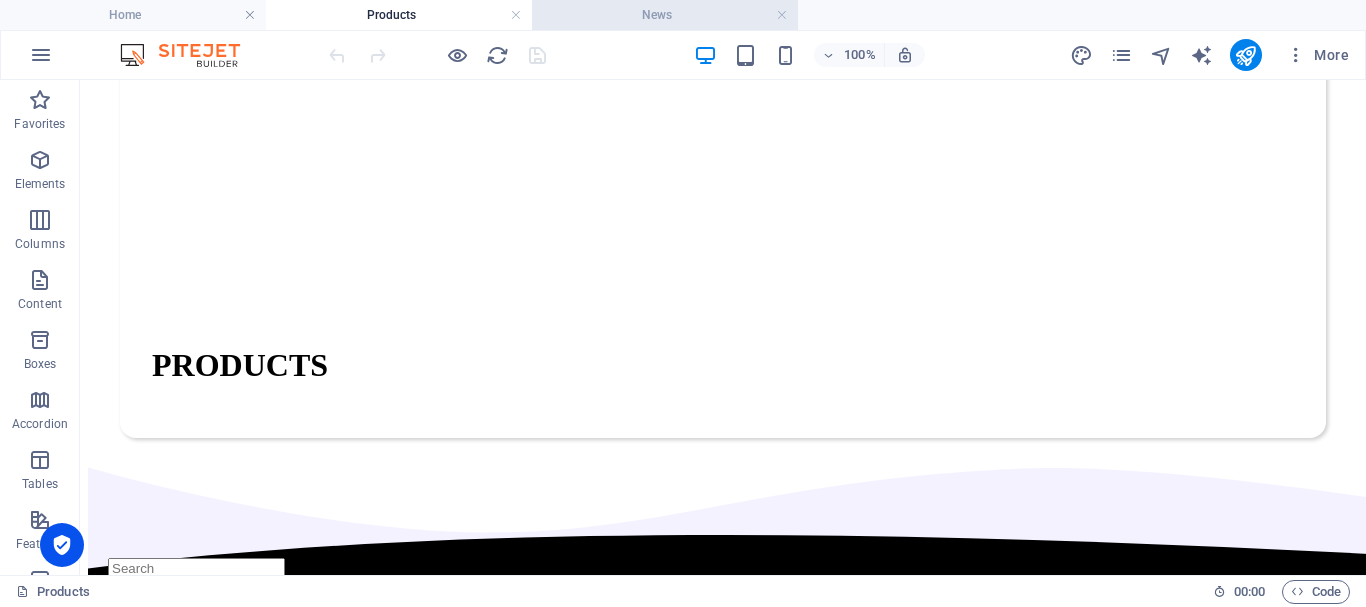 click on "News" at bounding box center [665, 15] 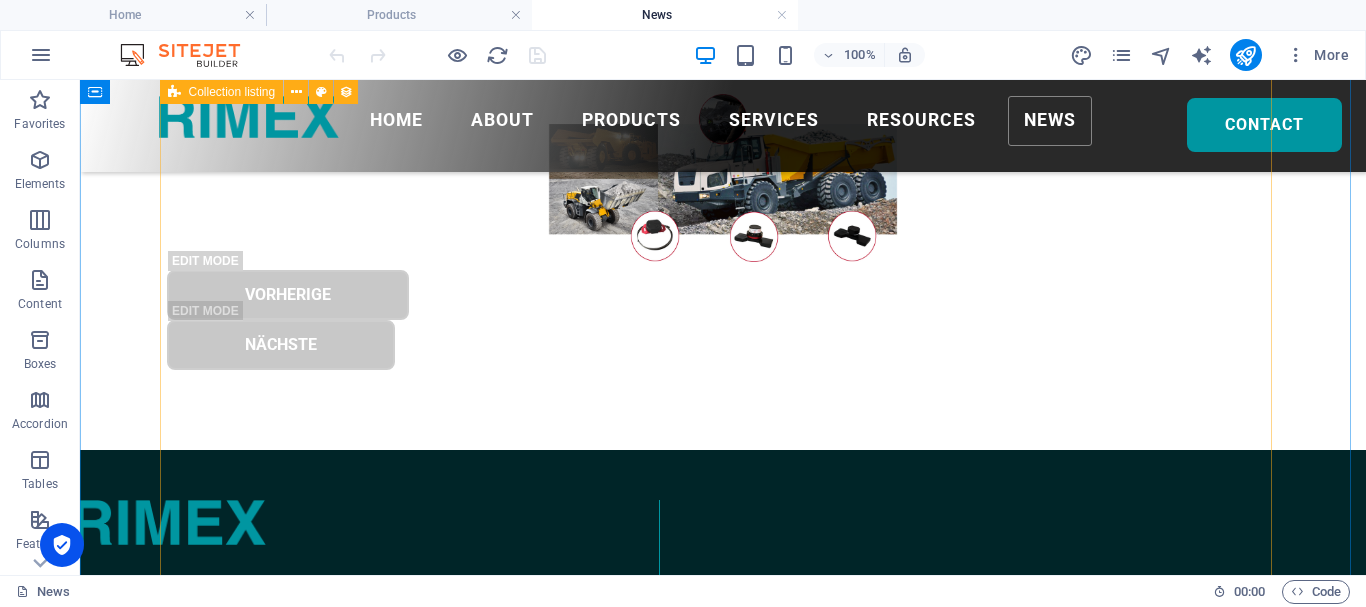 scroll, scrollTop: 200, scrollLeft: 0, axis: vertical 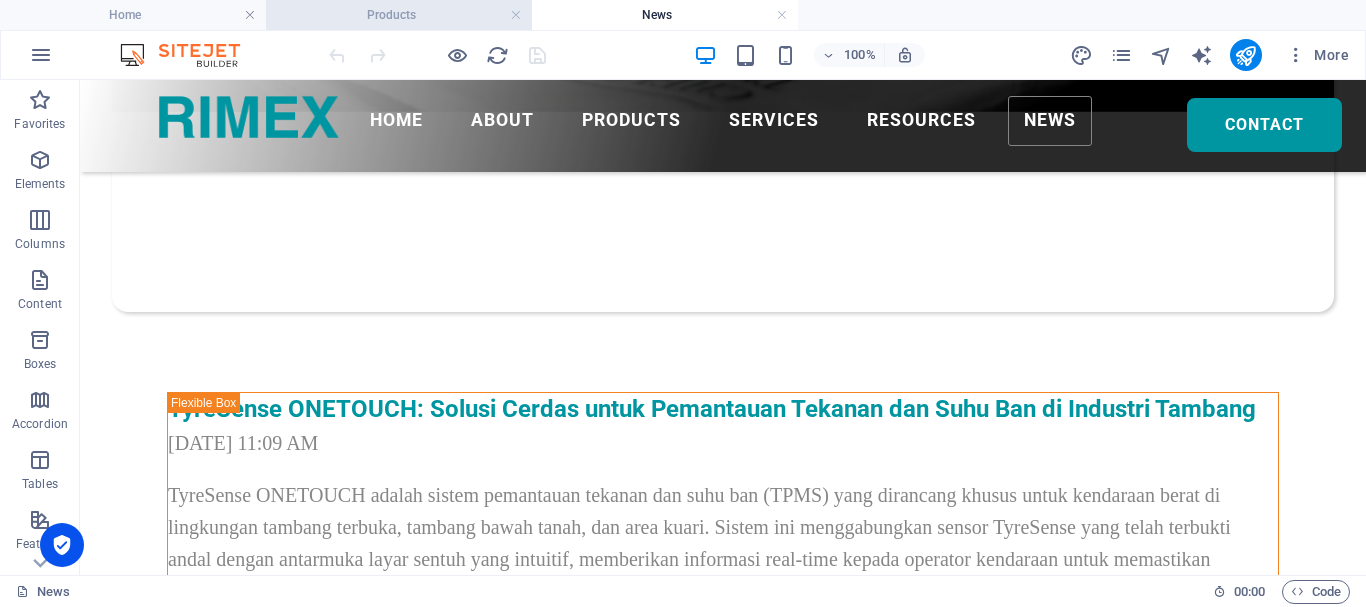 click on "Products" at bounding box center (399, 15) 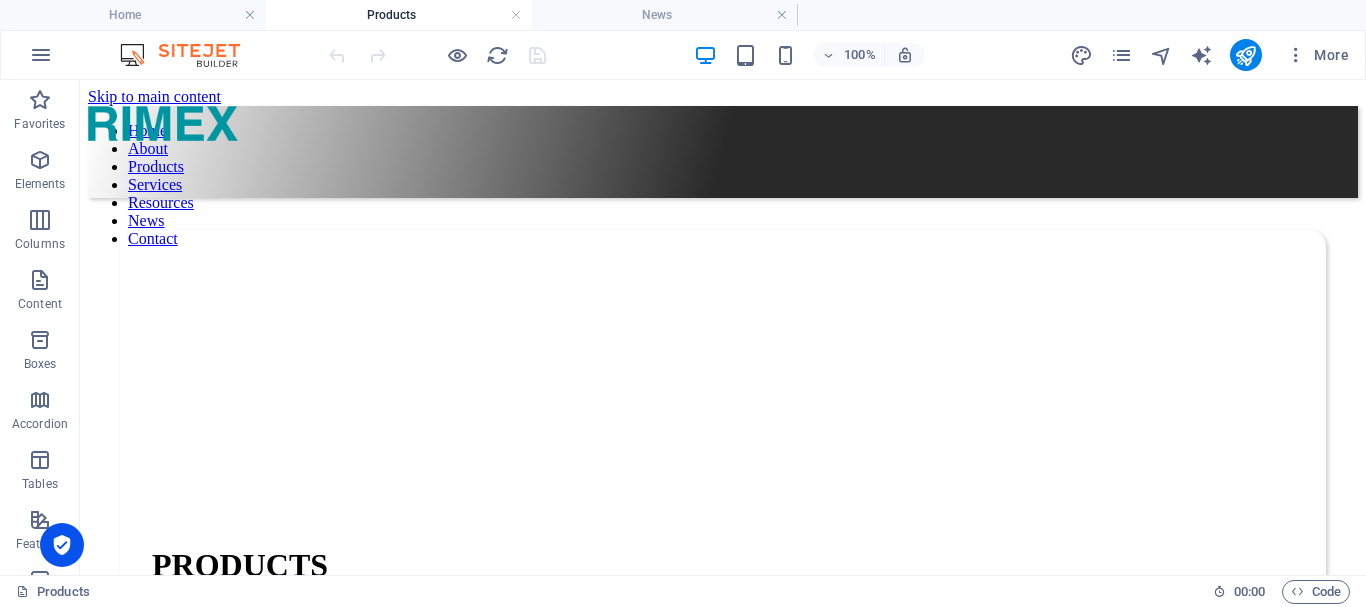 scroll, scrollTop: 200, scrollLeft: 0, axis: vertical 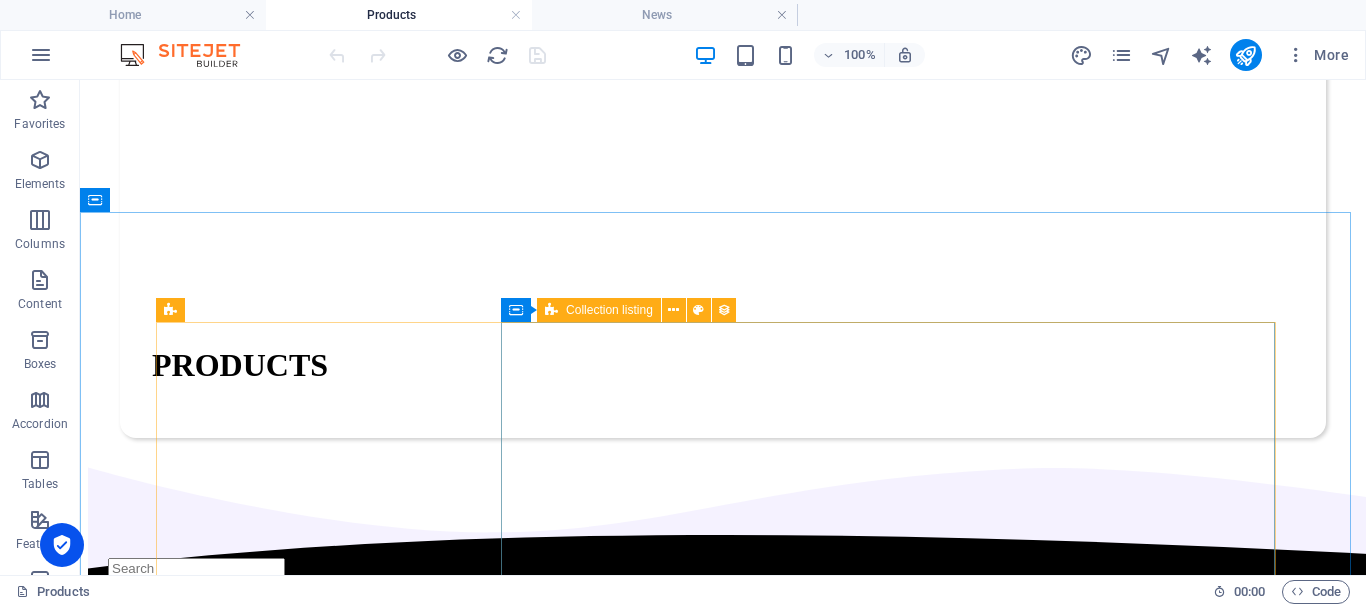 click on "Collection listing" at bounding box center (609, 310) 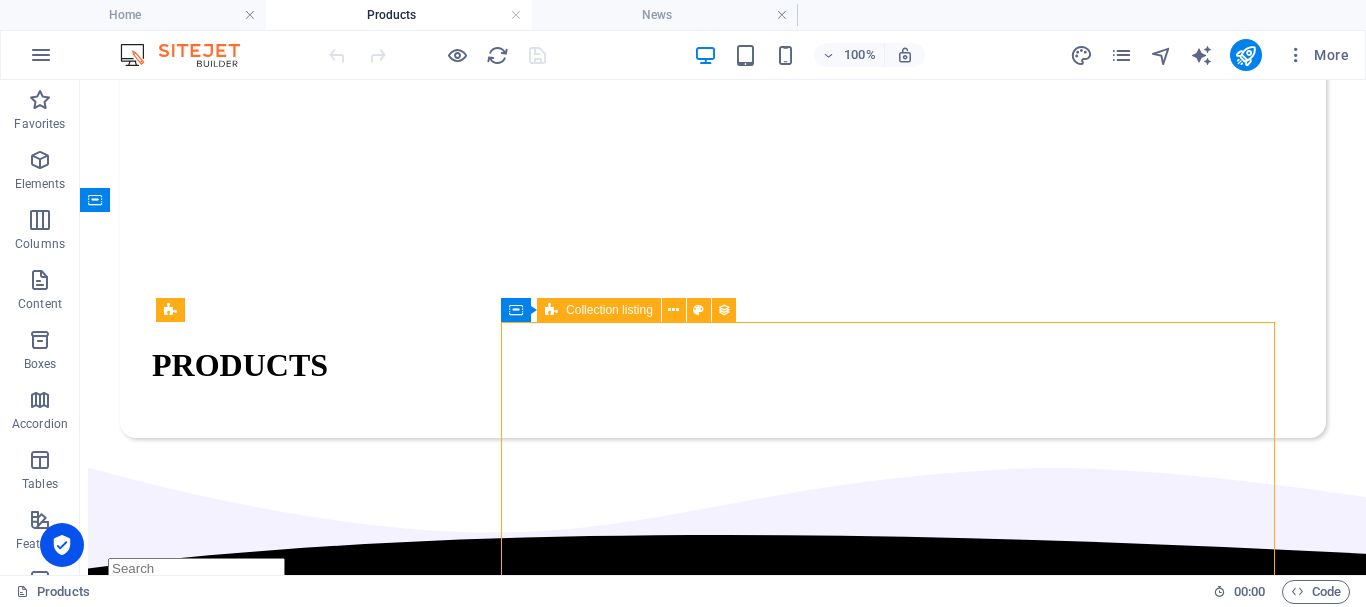 click on "Collection listing" at bounding box center [609, 310] 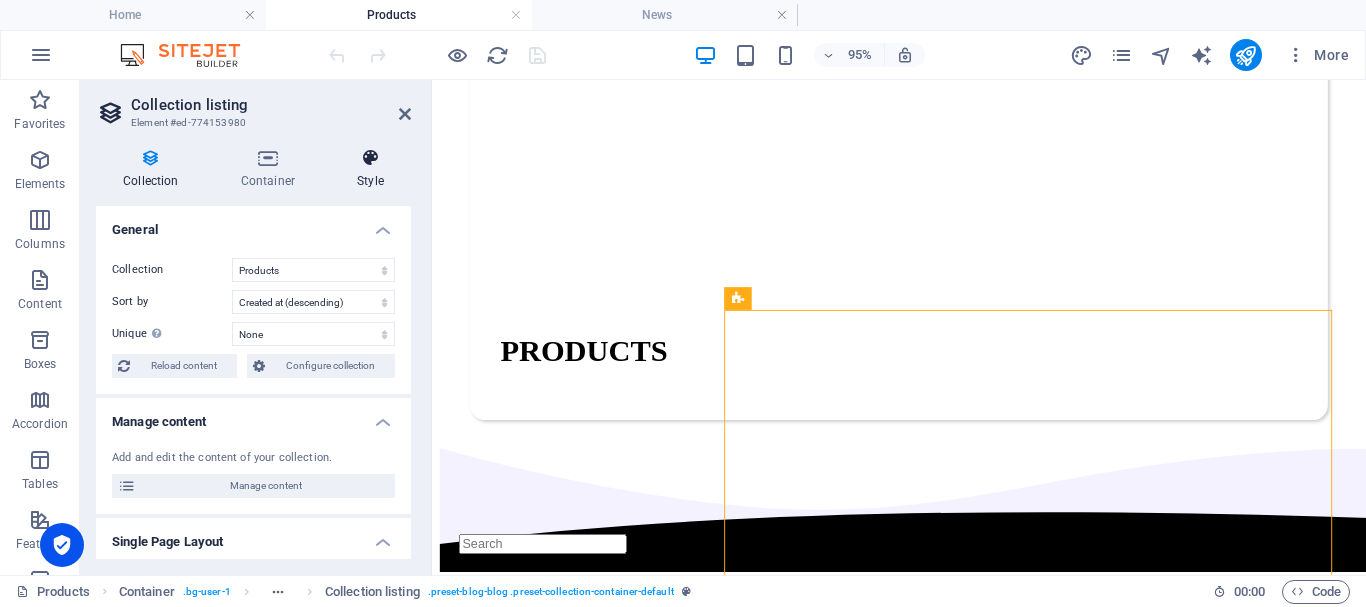 click at bounding box center [370, 158] 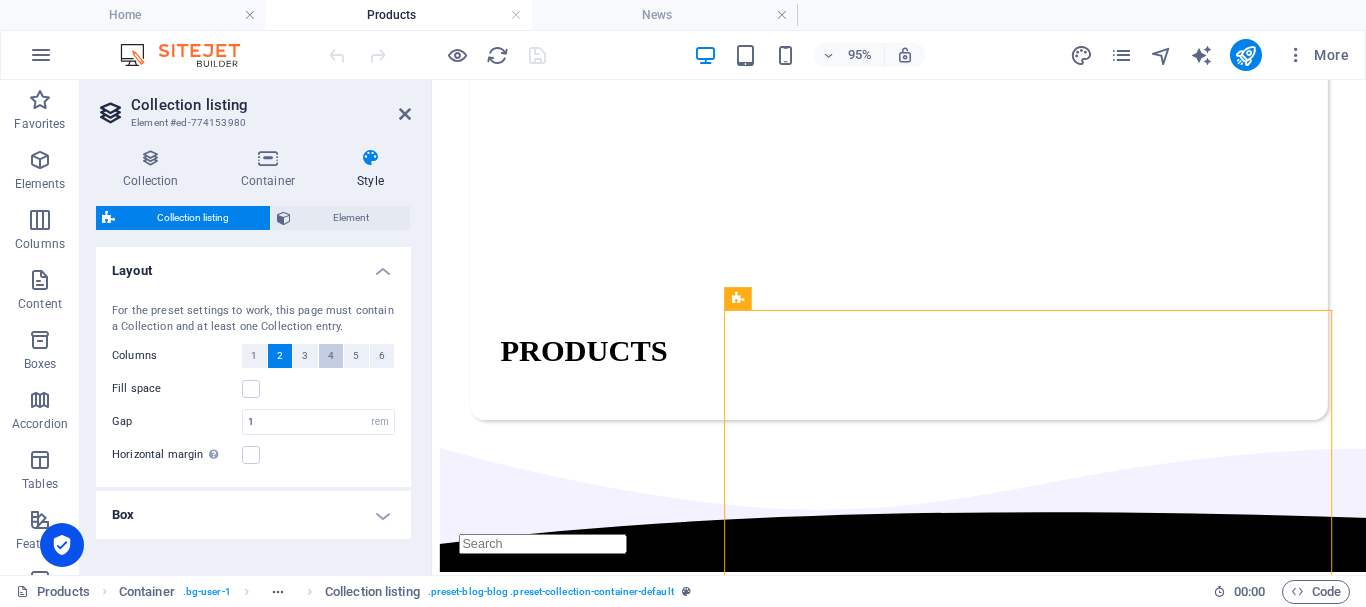click on "4" at bounding box center (331, 356) 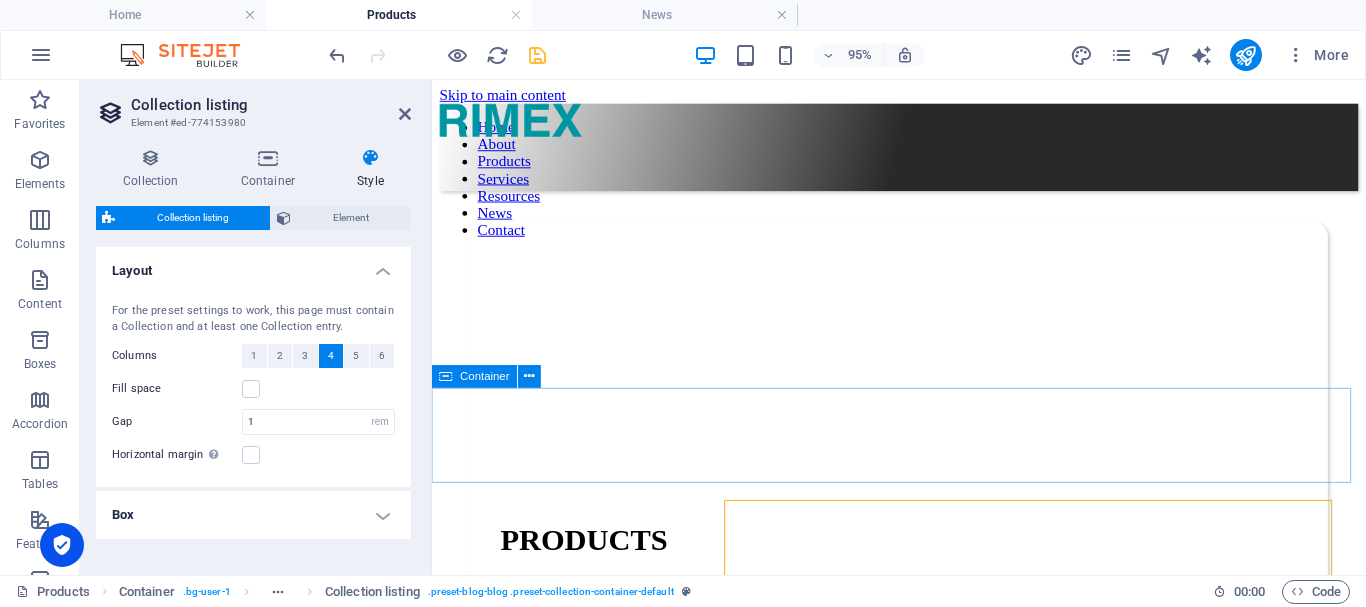 scroll, scrollTop: 0, scrollLeft: 0, axis: both 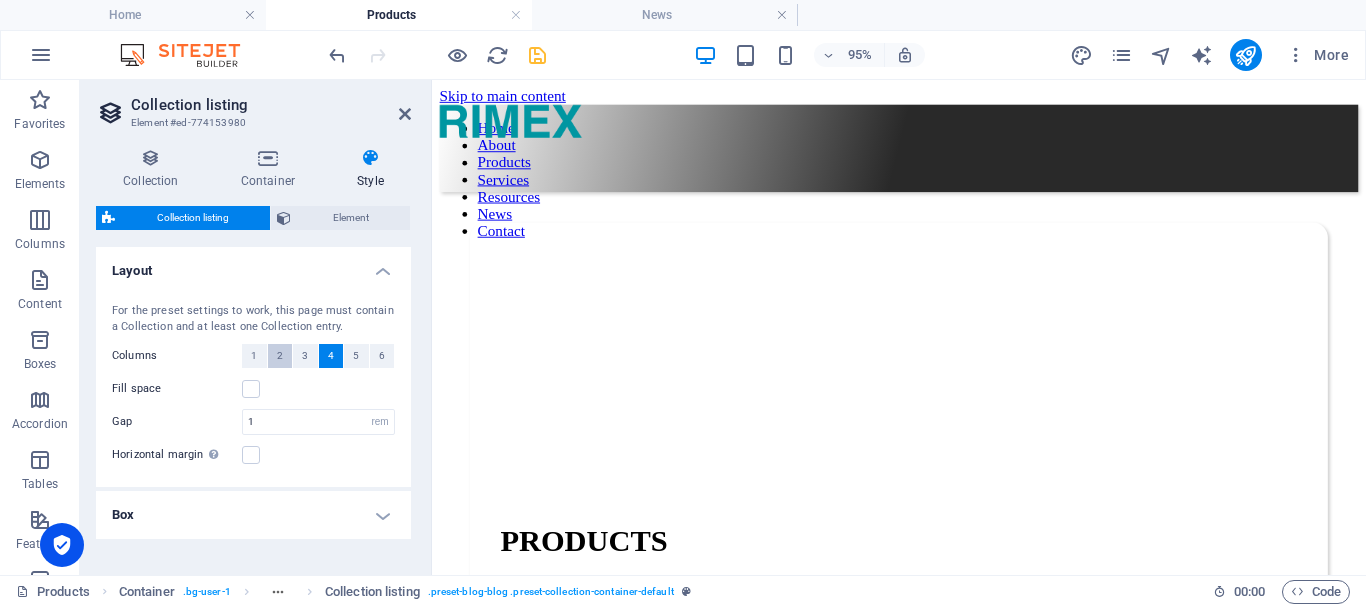 click on "2" at bounding box center (280, 356) 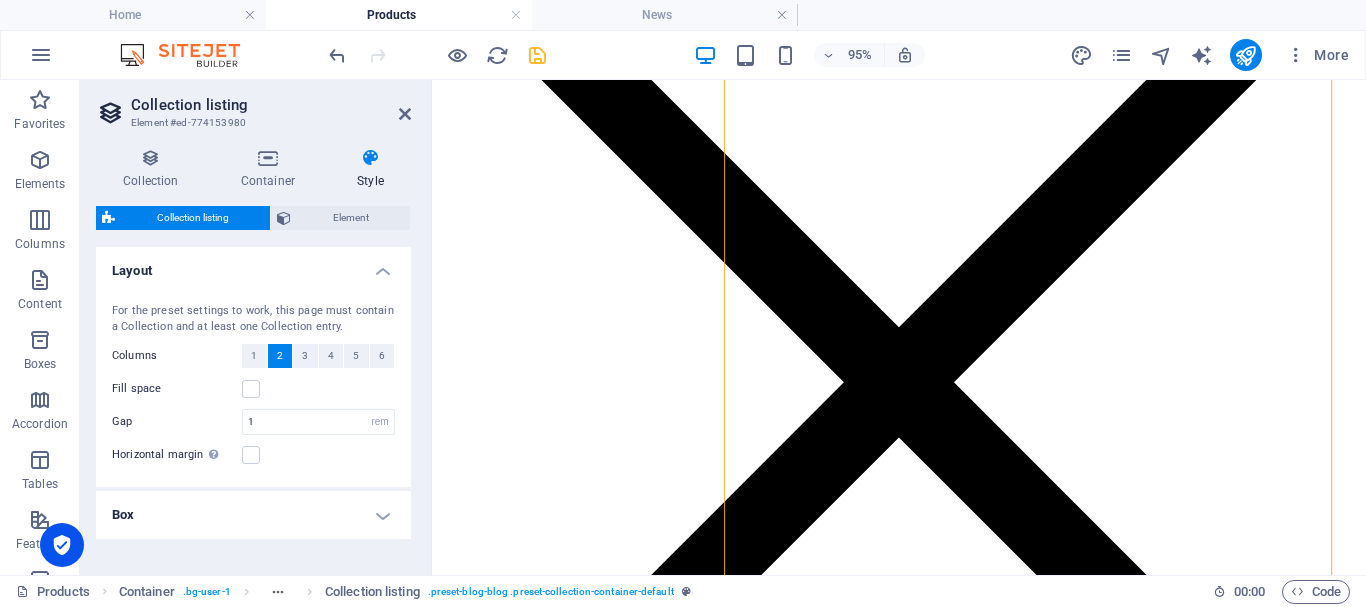 scroll, scrollTop: 792, scrollLeft: 0, axis: vertical 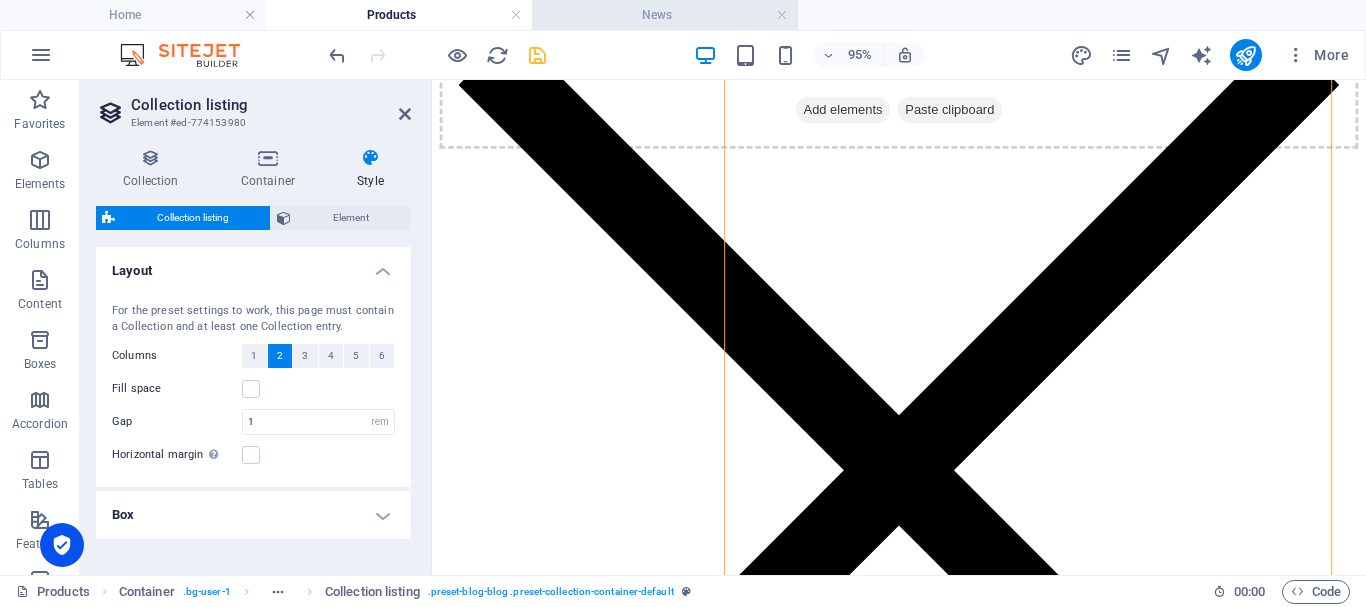 click on "News" at bounding box center (665, 15) 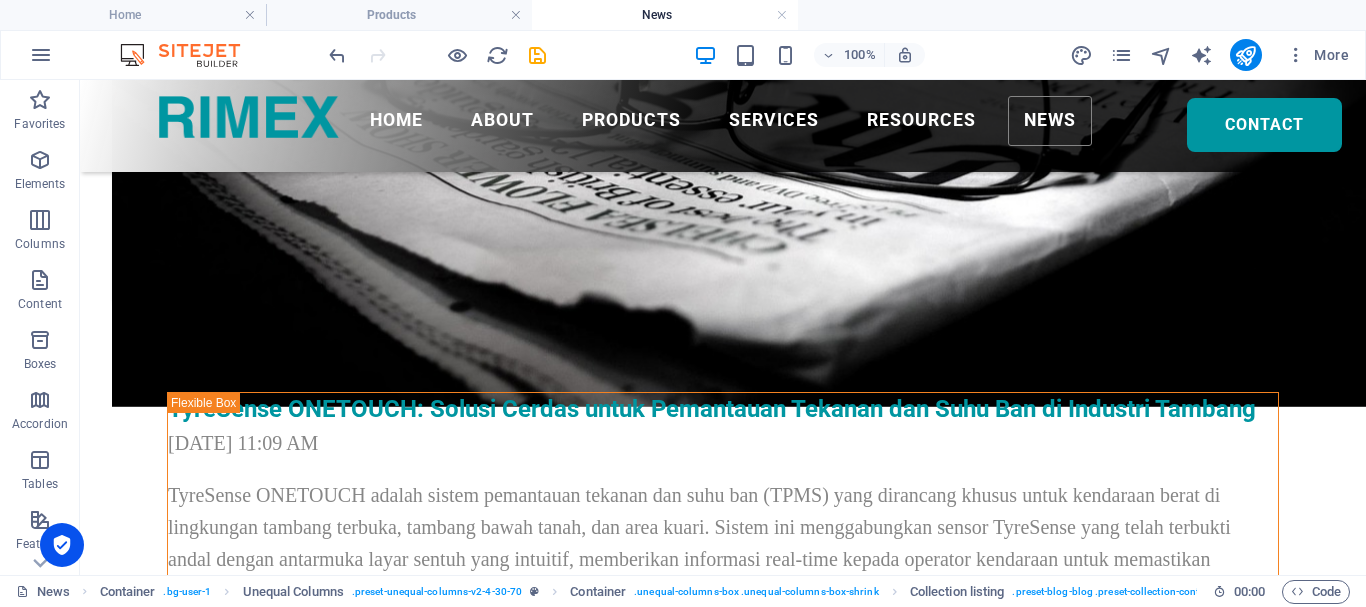 scroll, scrollTop: 0, scrollLeft: 0, axis: both 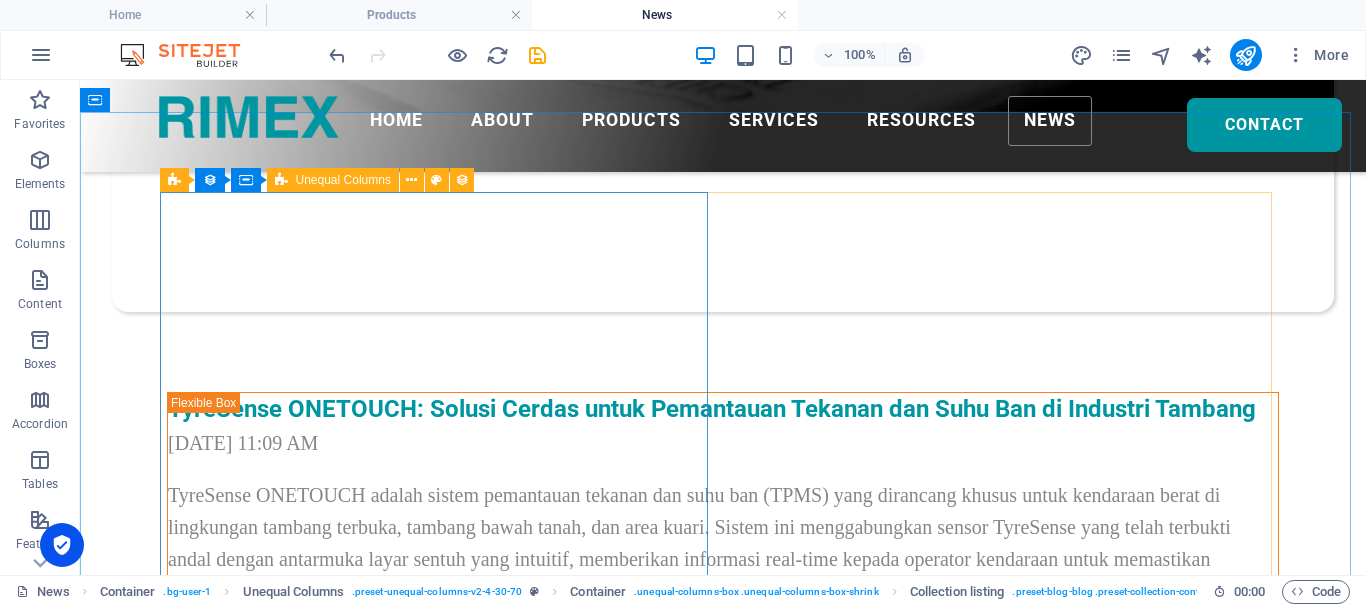 click on "Unequal Columns" at bounding box center (343, 180) 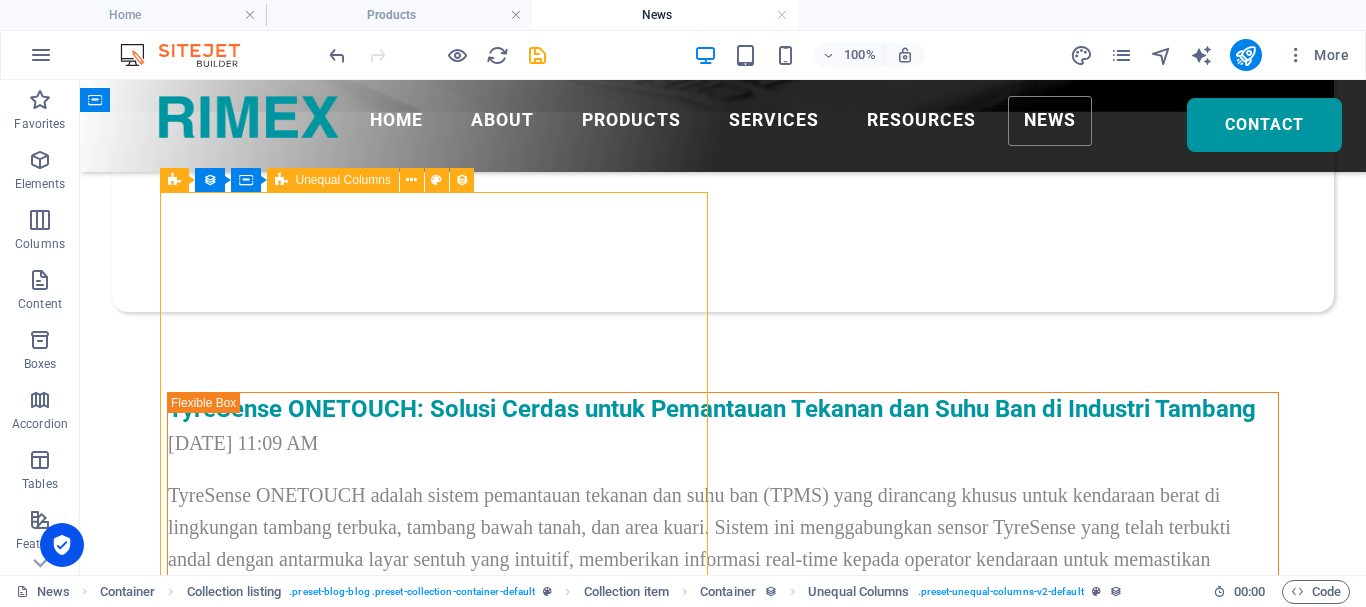 click on "Unequal Columns" at bounding box center (343, 180) 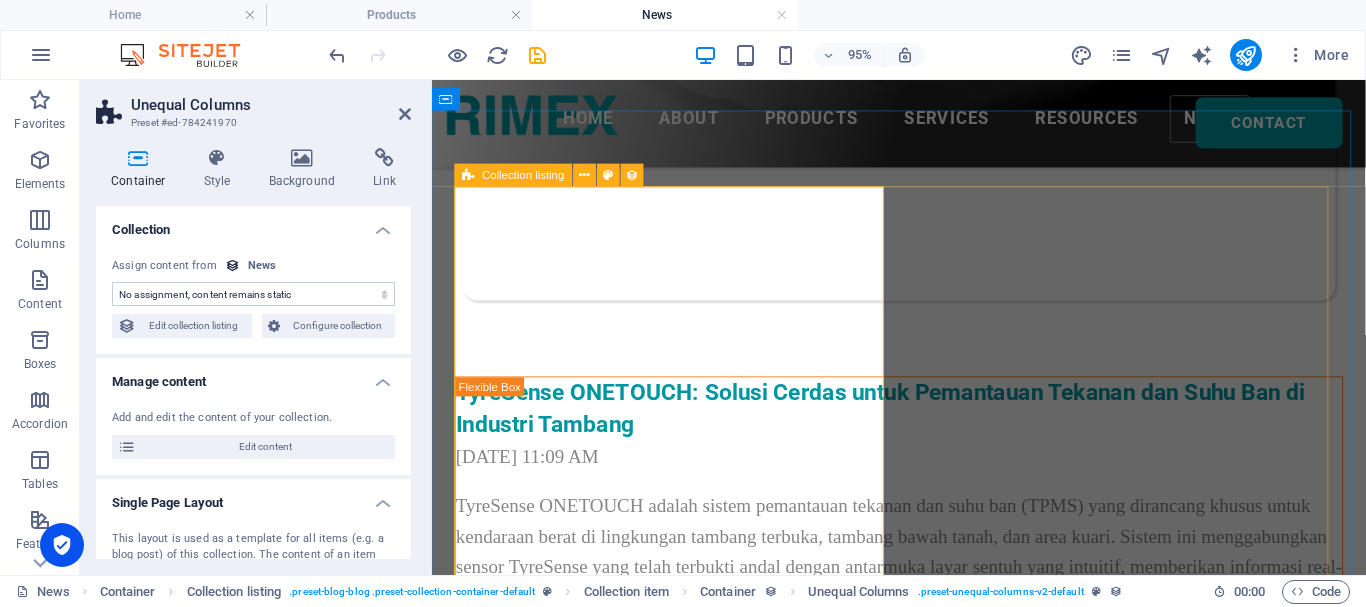 click on "Collection listing" at bounding box center [523, 174] 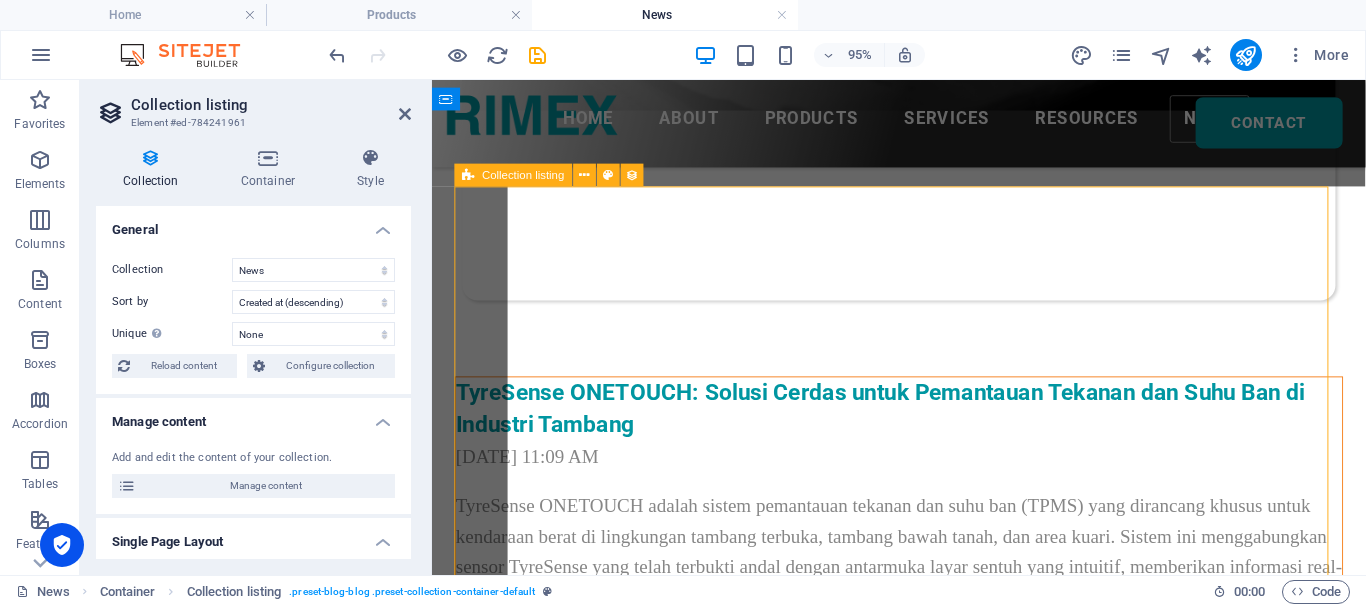 select on "rem" 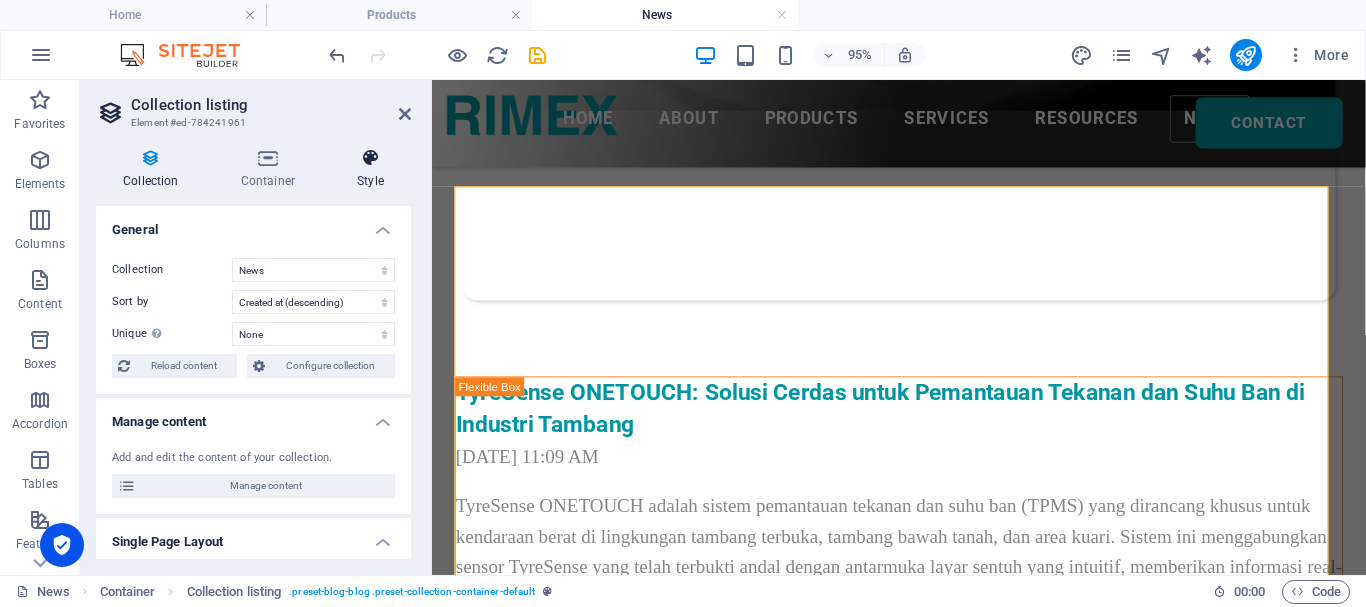 click at bounding box center [370, 158] 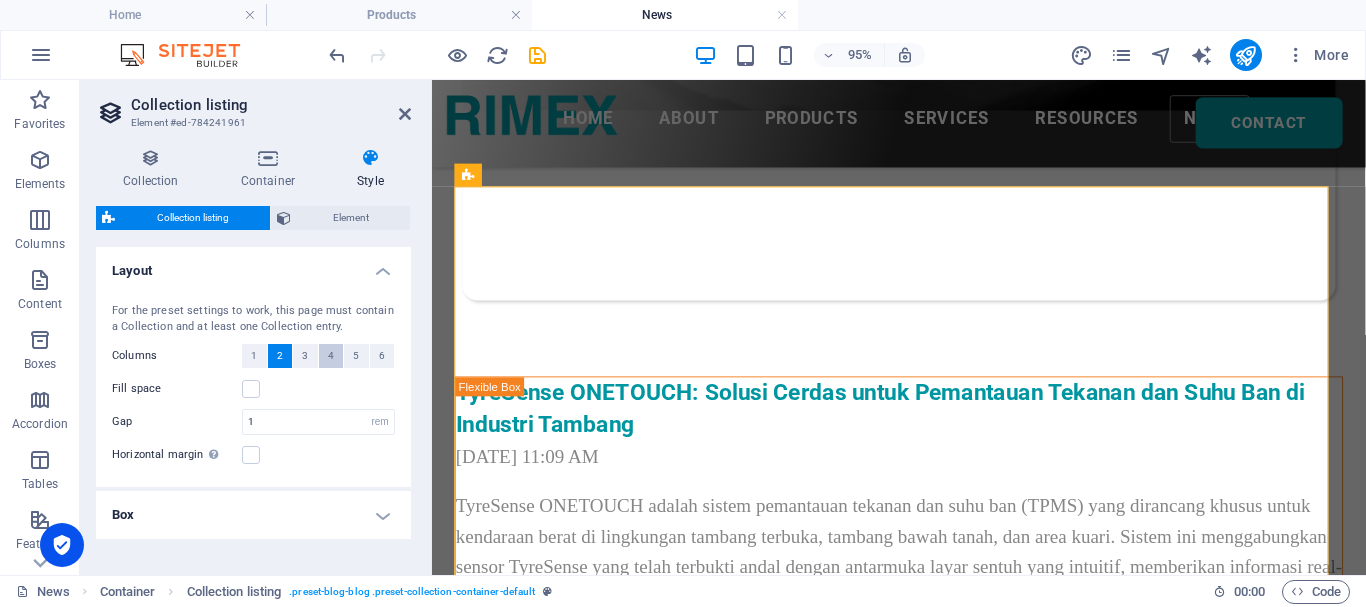 click on "4" at bounding box center (331, 356) 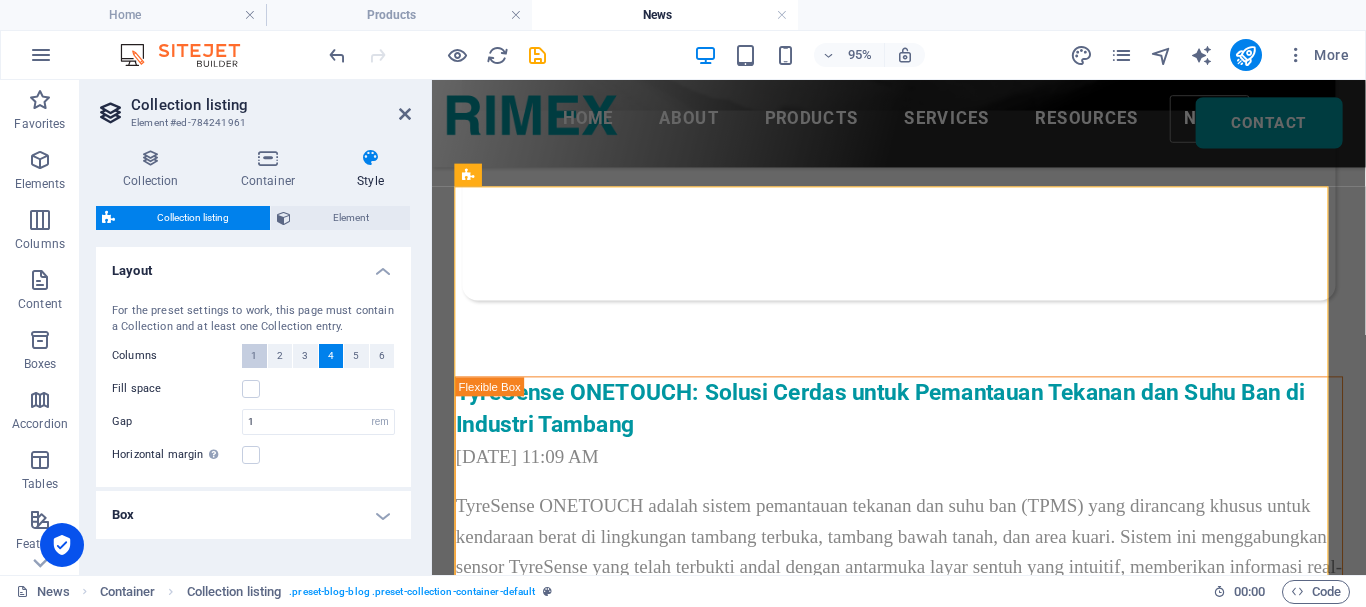 click on "1" at bounding box center [254, 356] 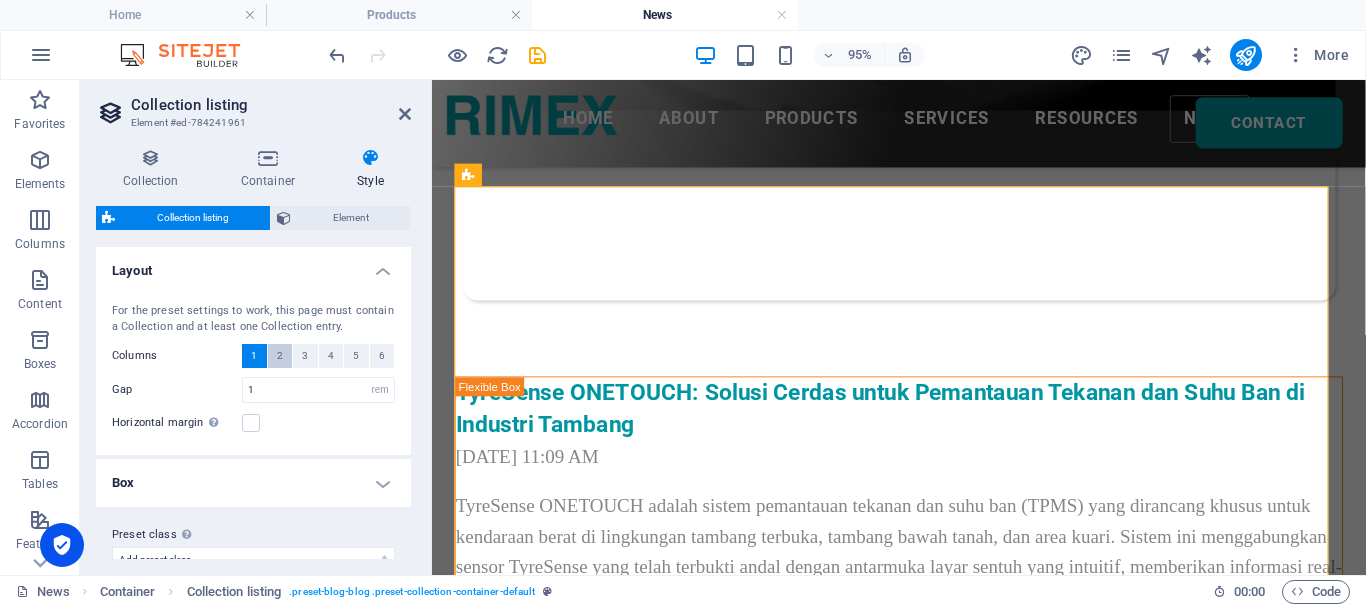click on "2" at bounding box center (280, 356) 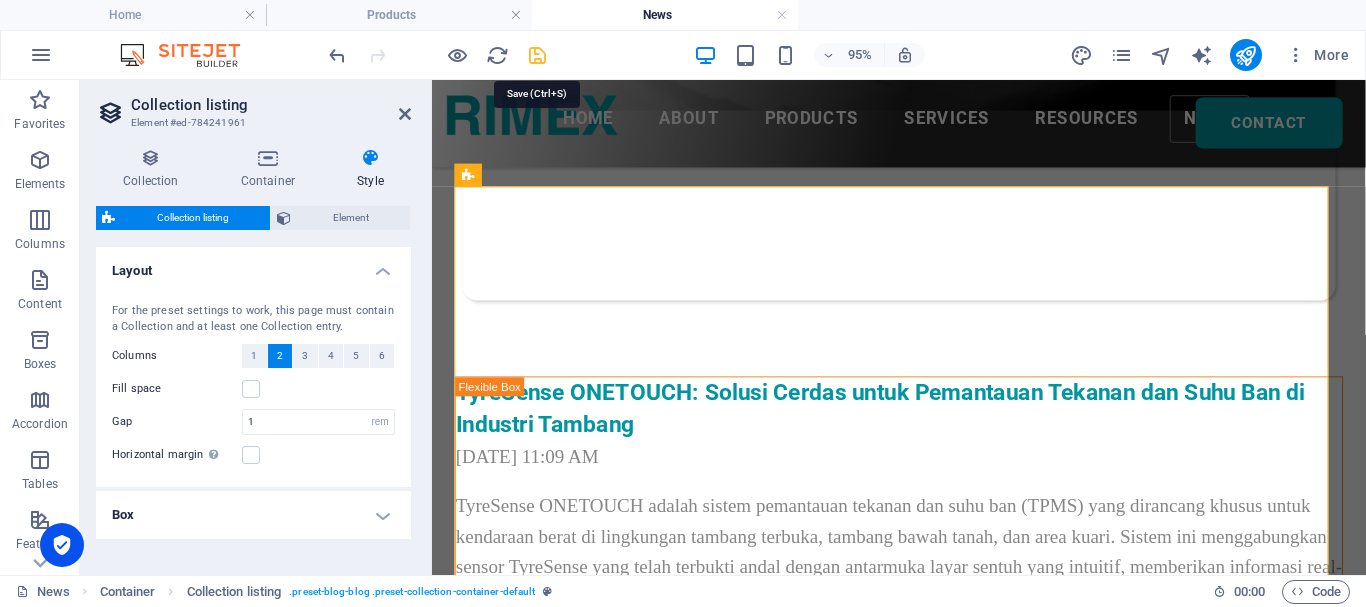 click at bounding box center (537, 55) 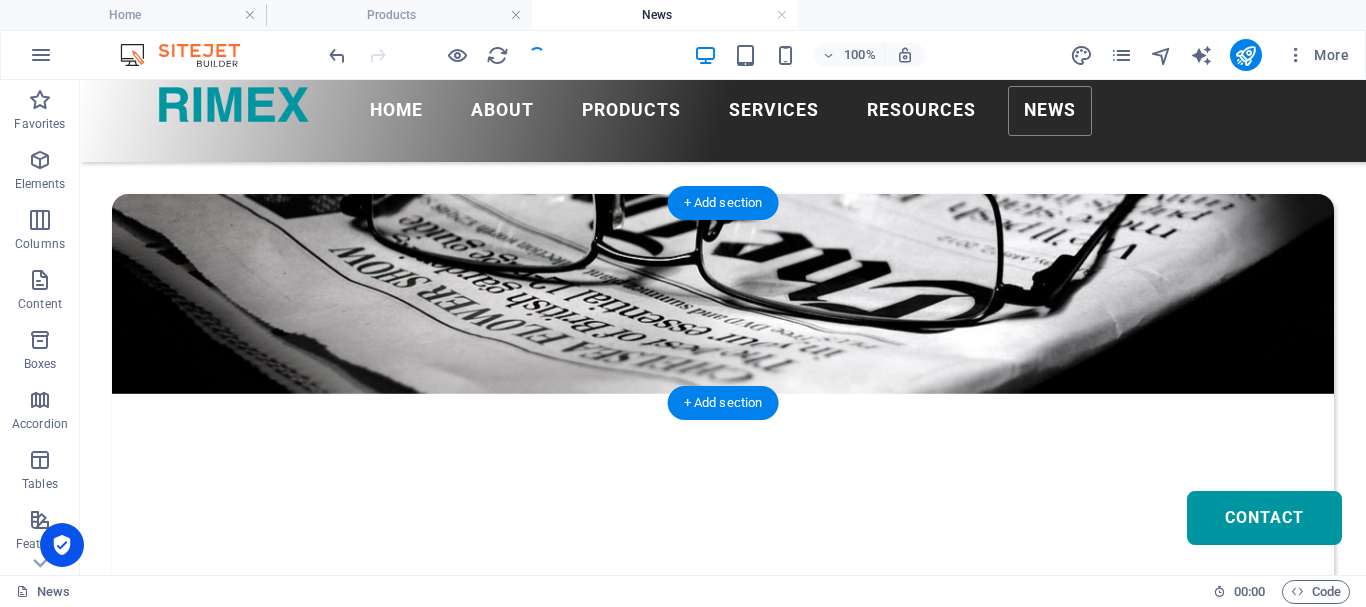 scroll, scrollTop: 2, scrollLeft: 0, axis: vertical 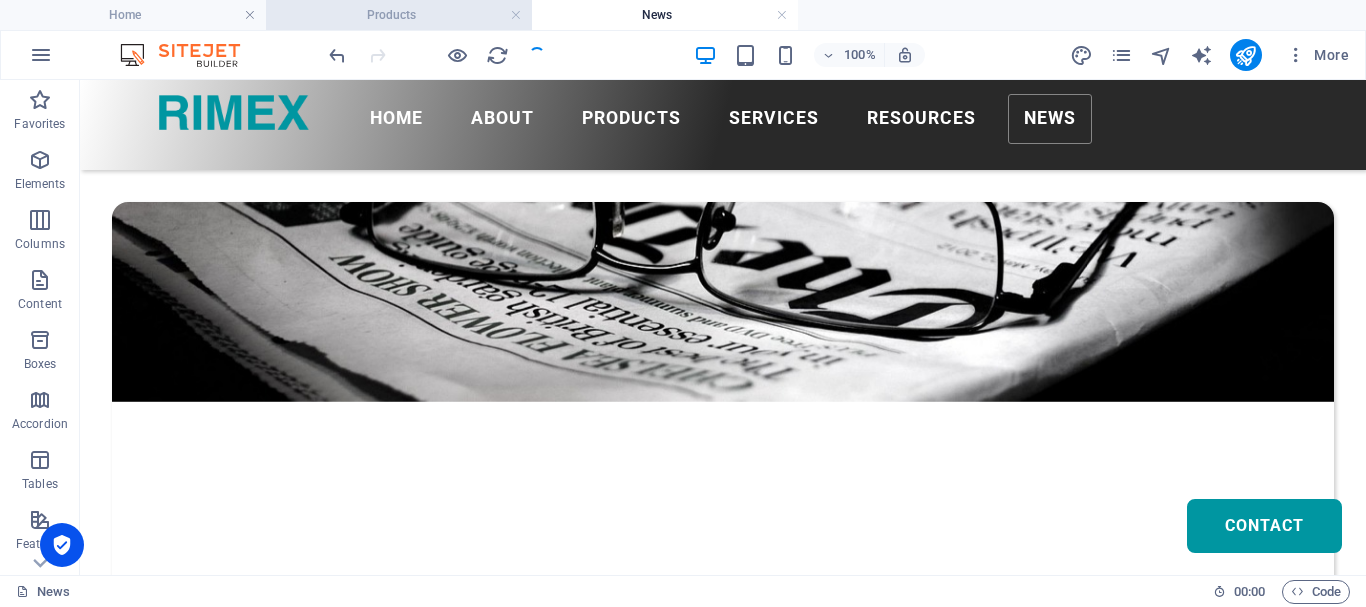 click on "Products" at bounding box center [399, 15] 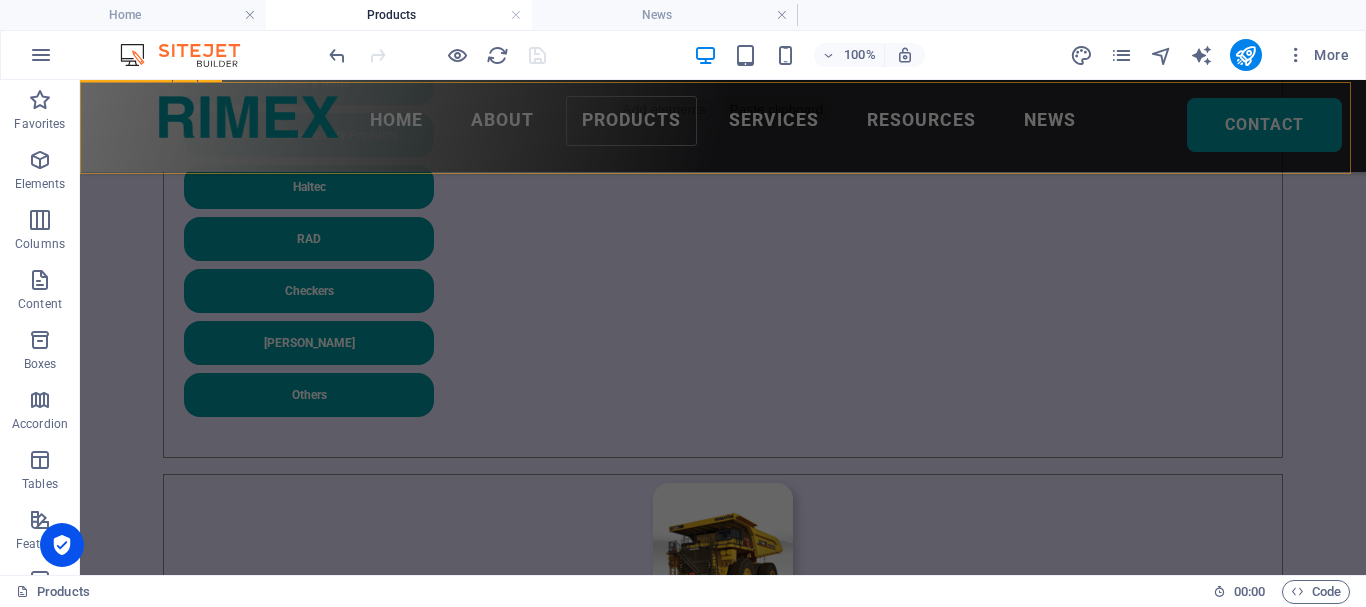 scroll, scrollTop: 692, scrollLeft: 0, axis: vertical 